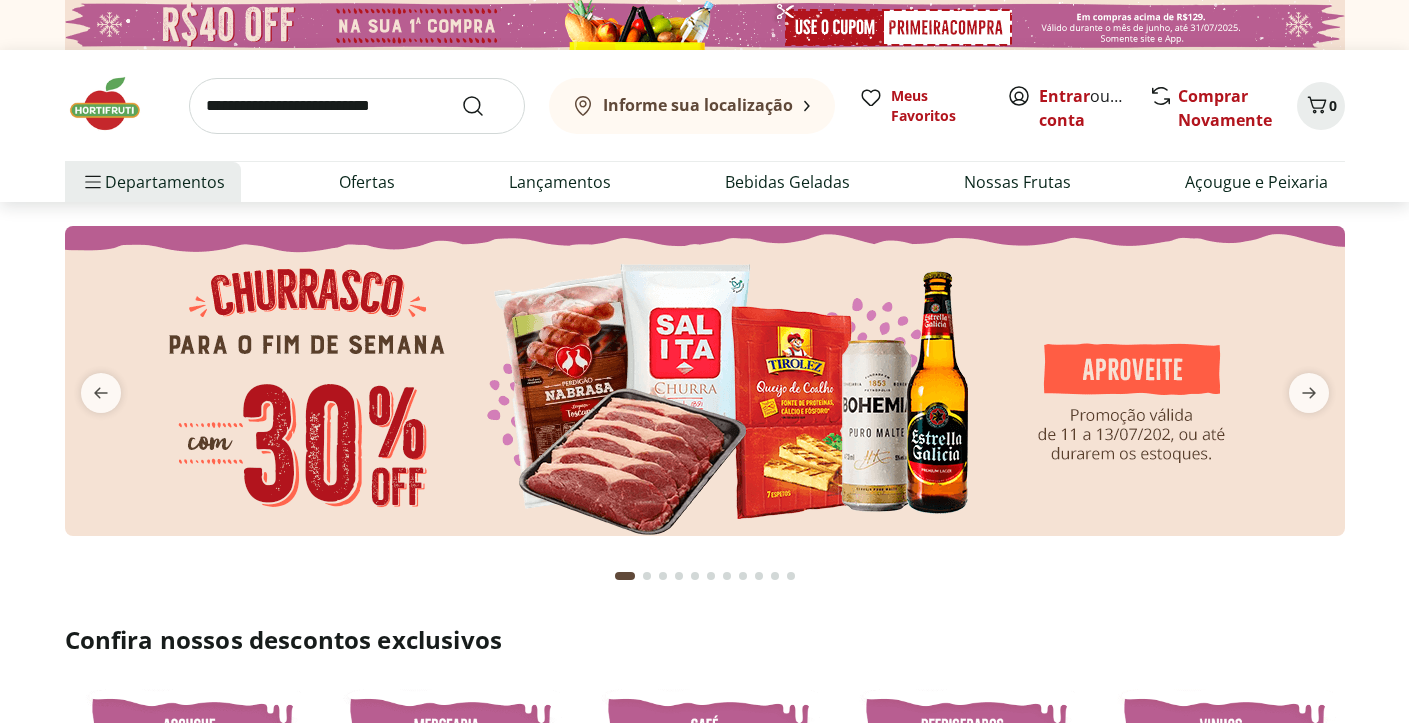 scroll, scrollTop: 0, scrollLeft: 0, axis: both 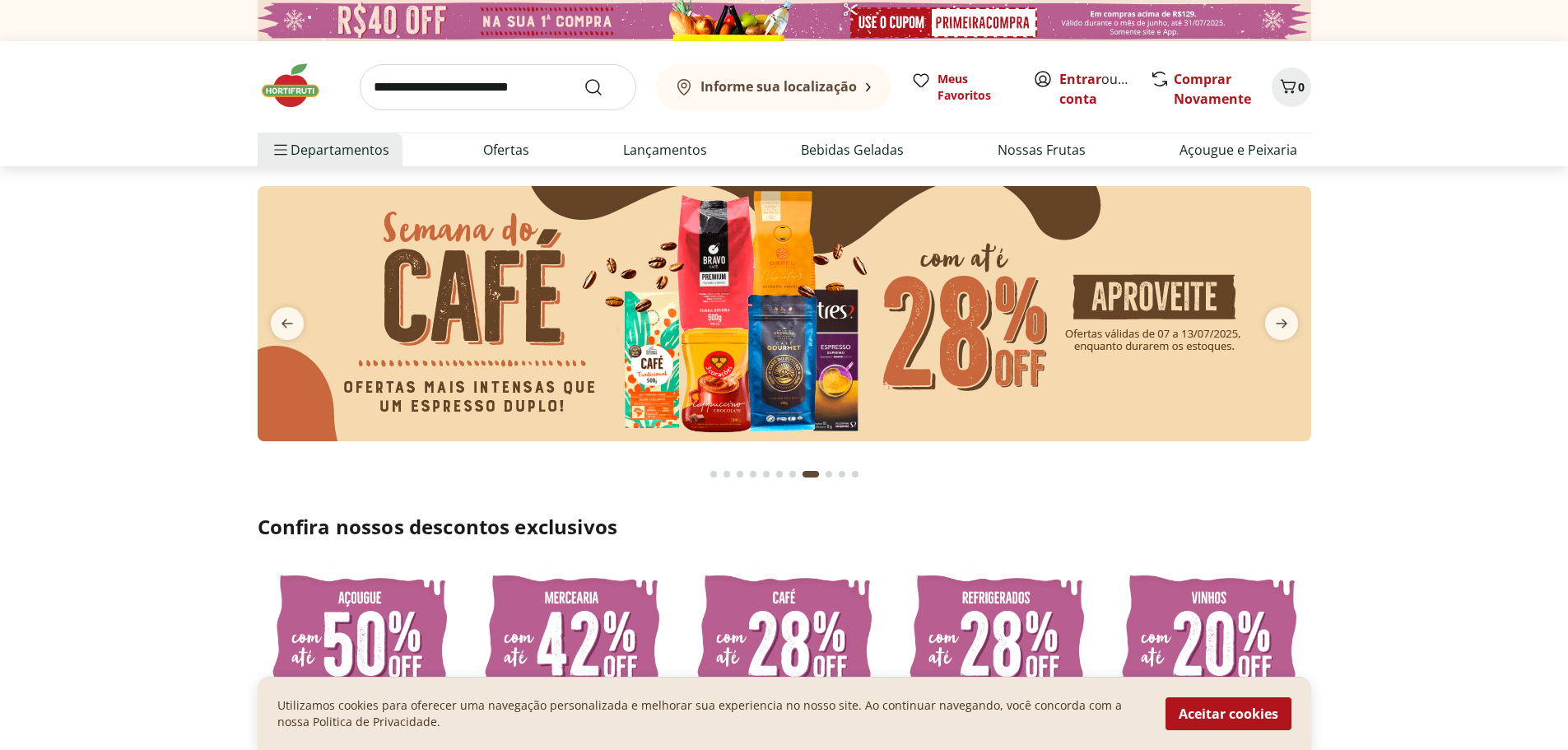 drag, startPoint x: 487, startPoint y: 93, endPoint x: 476, endPoint y: 98, distance: 12.083046 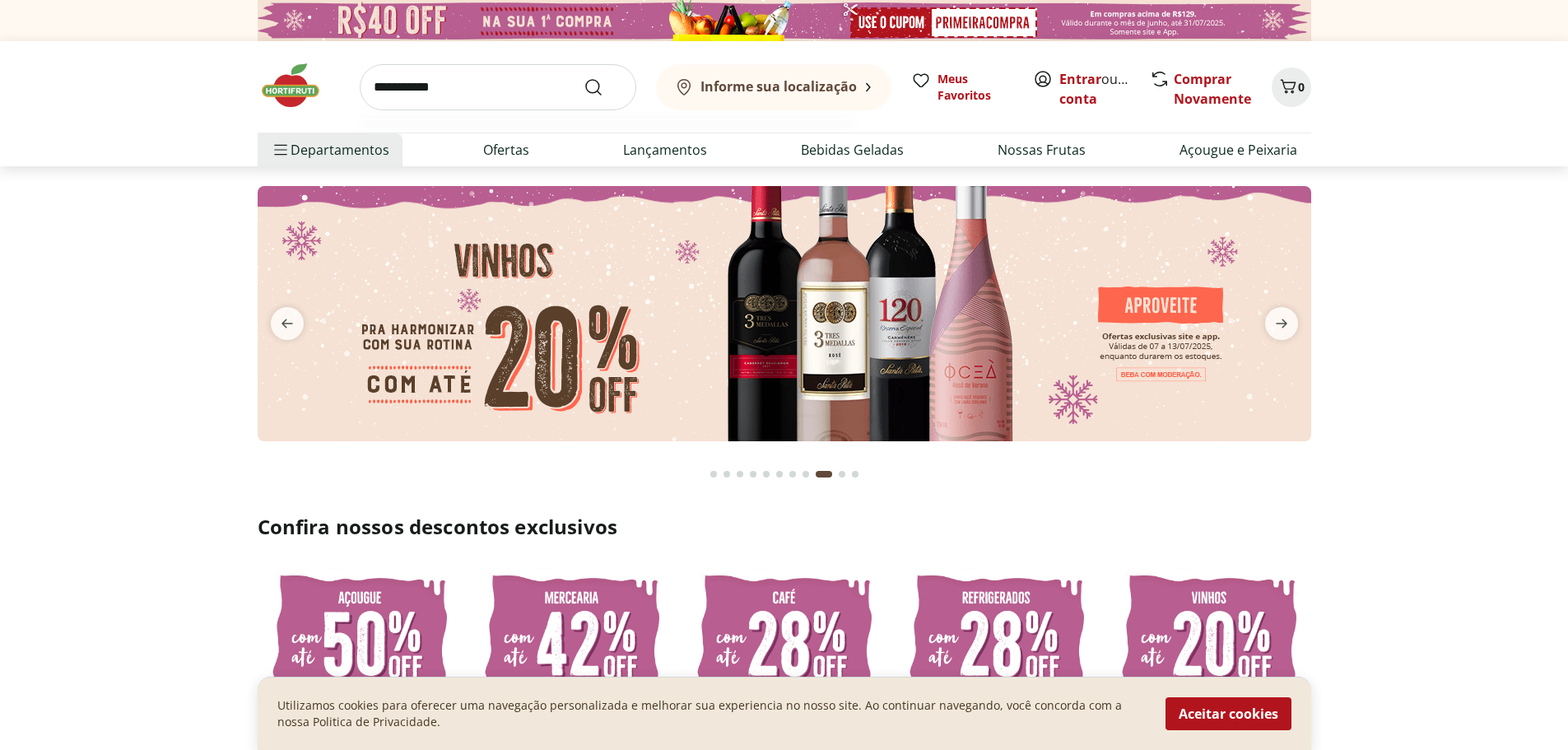 type on "**********" 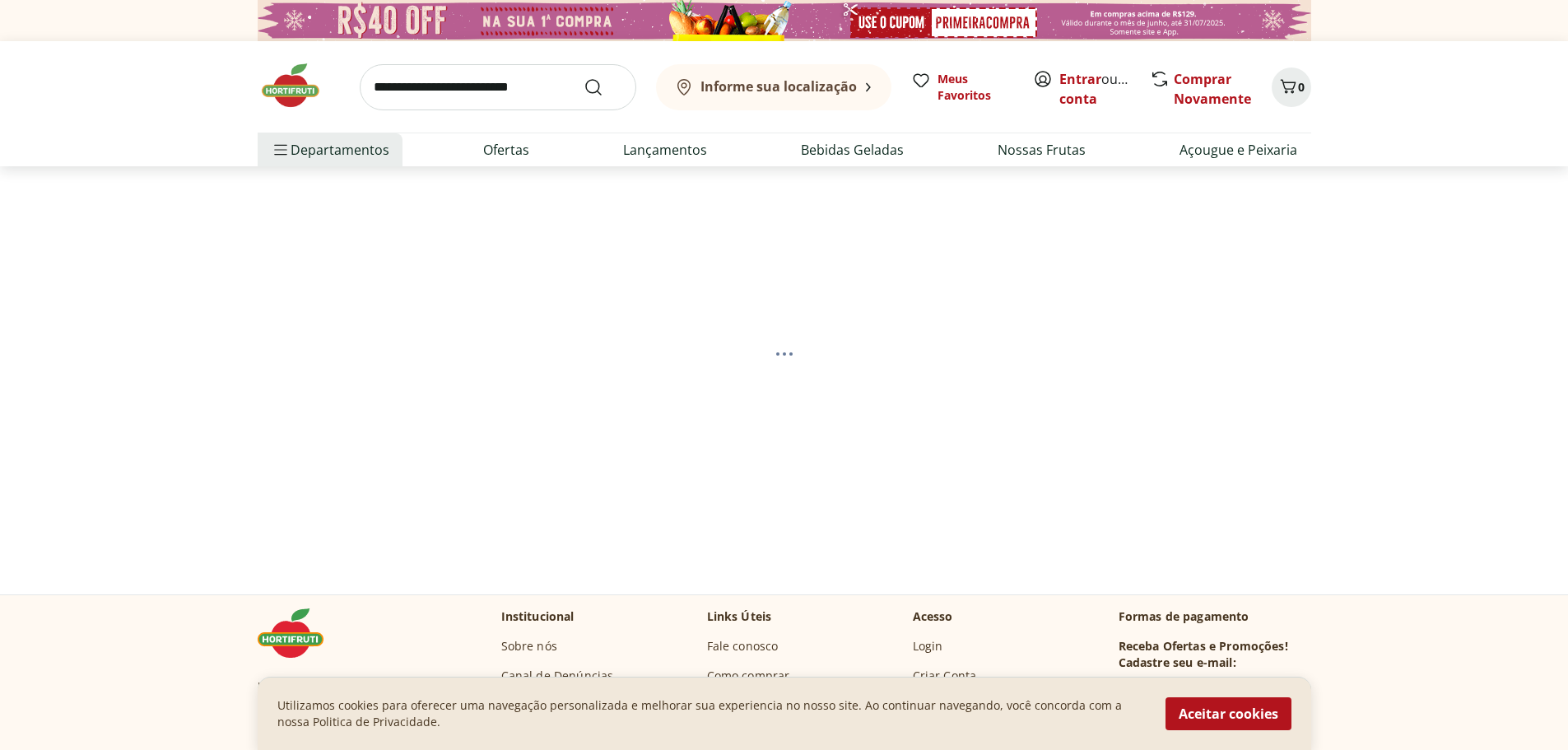 select on "**********" 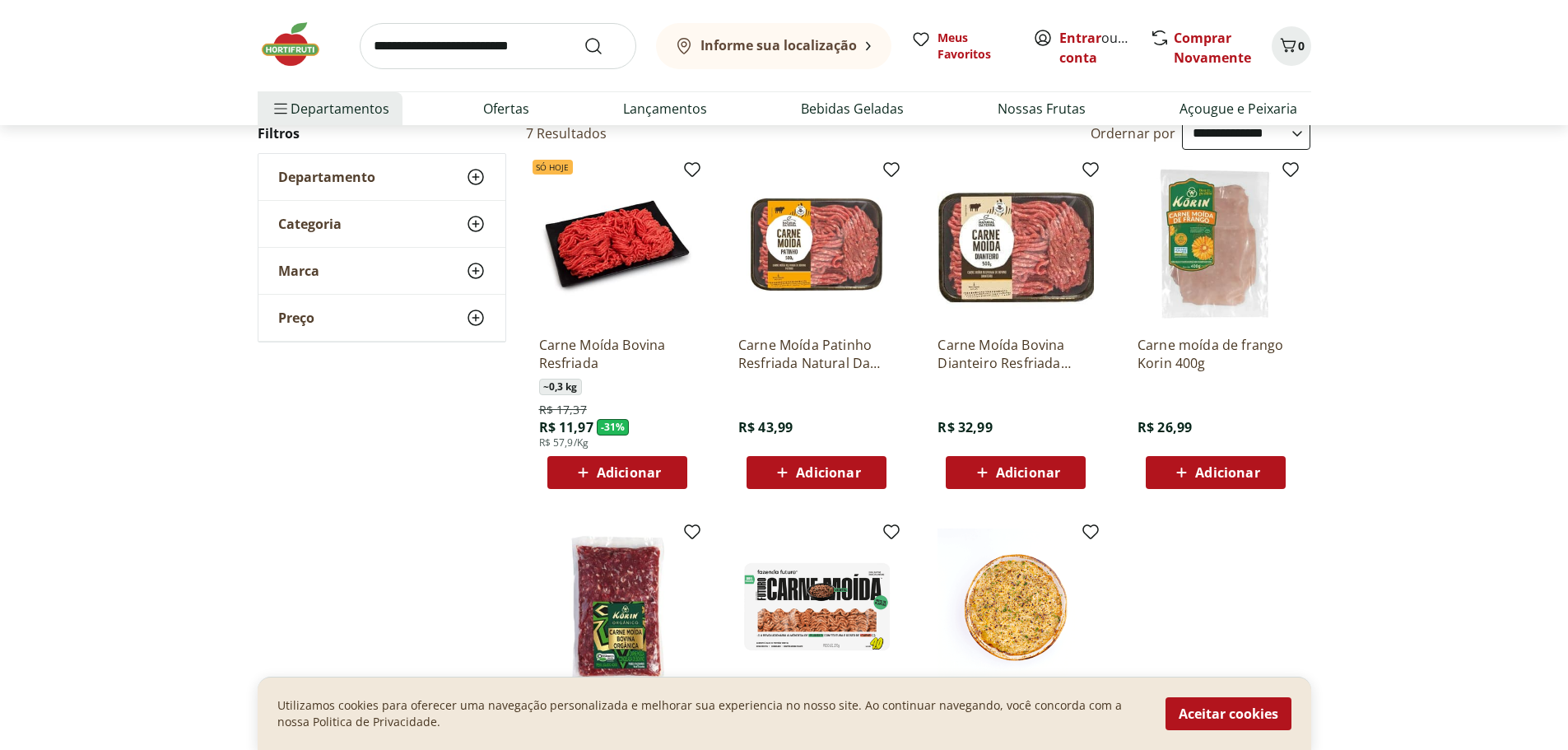 scroll, scrollTop: 165, scrollLeft: 0, axis: vertical 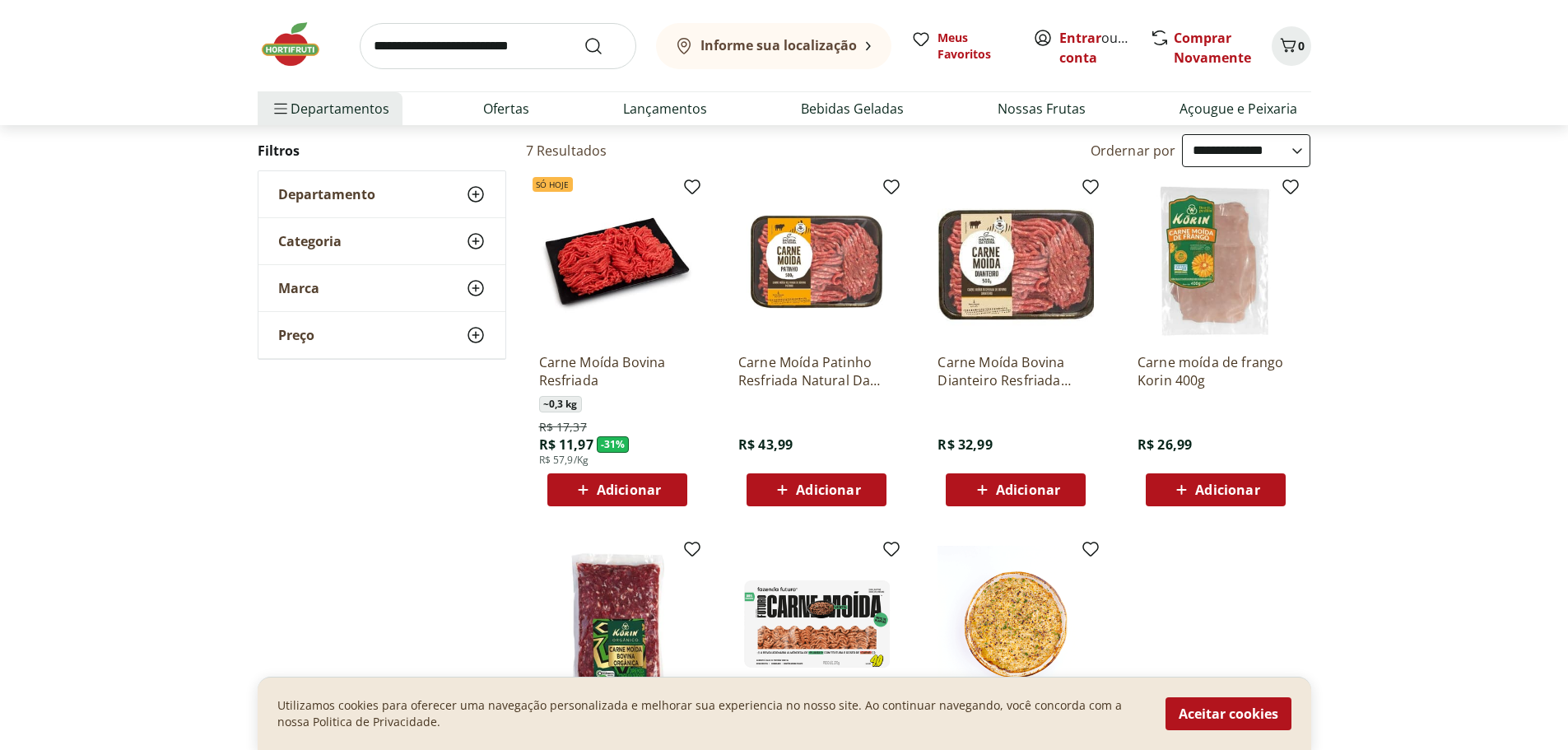 click at bounding box center [817, 262] 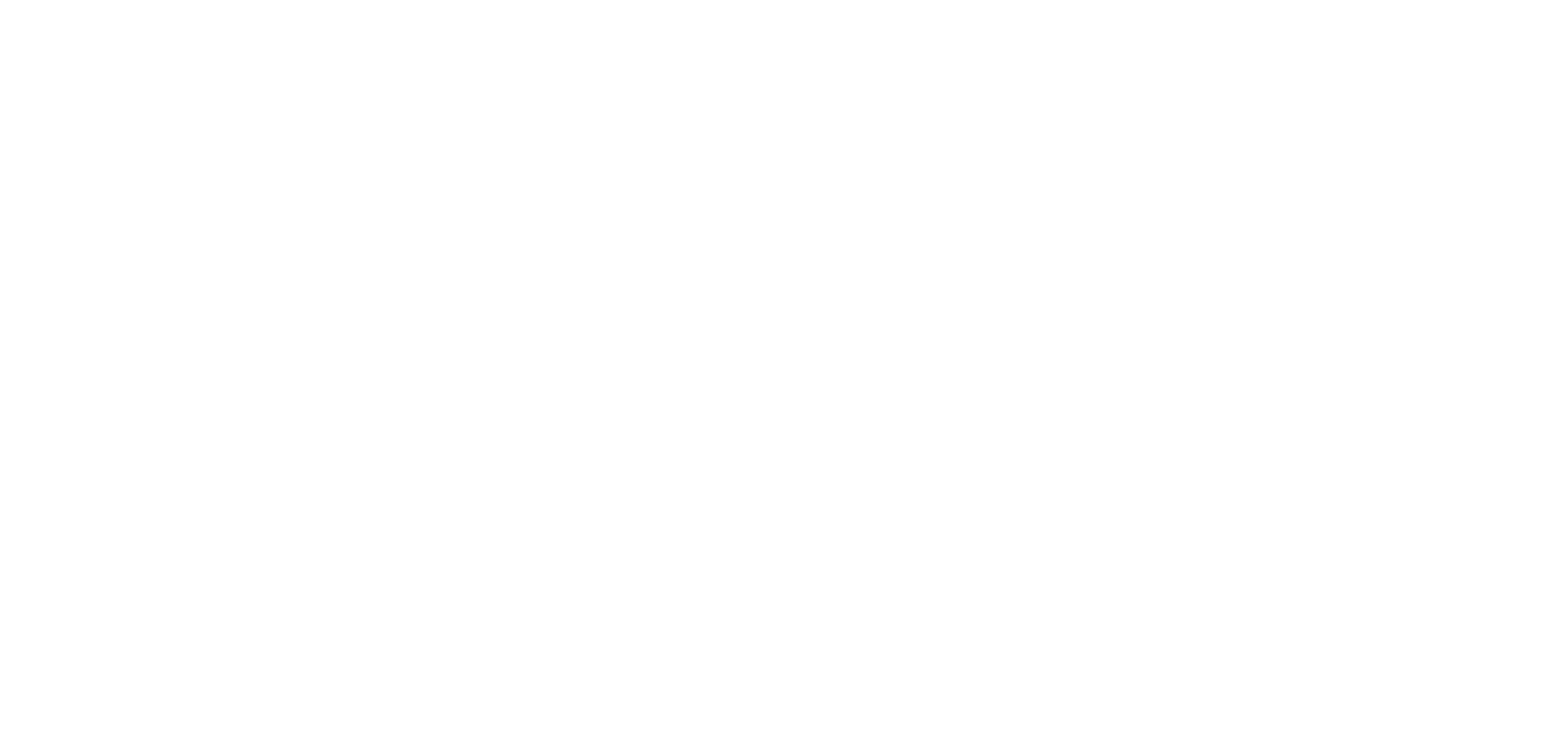scroll, scrollTop: 163, scrollLeft: 0, axis: vertical 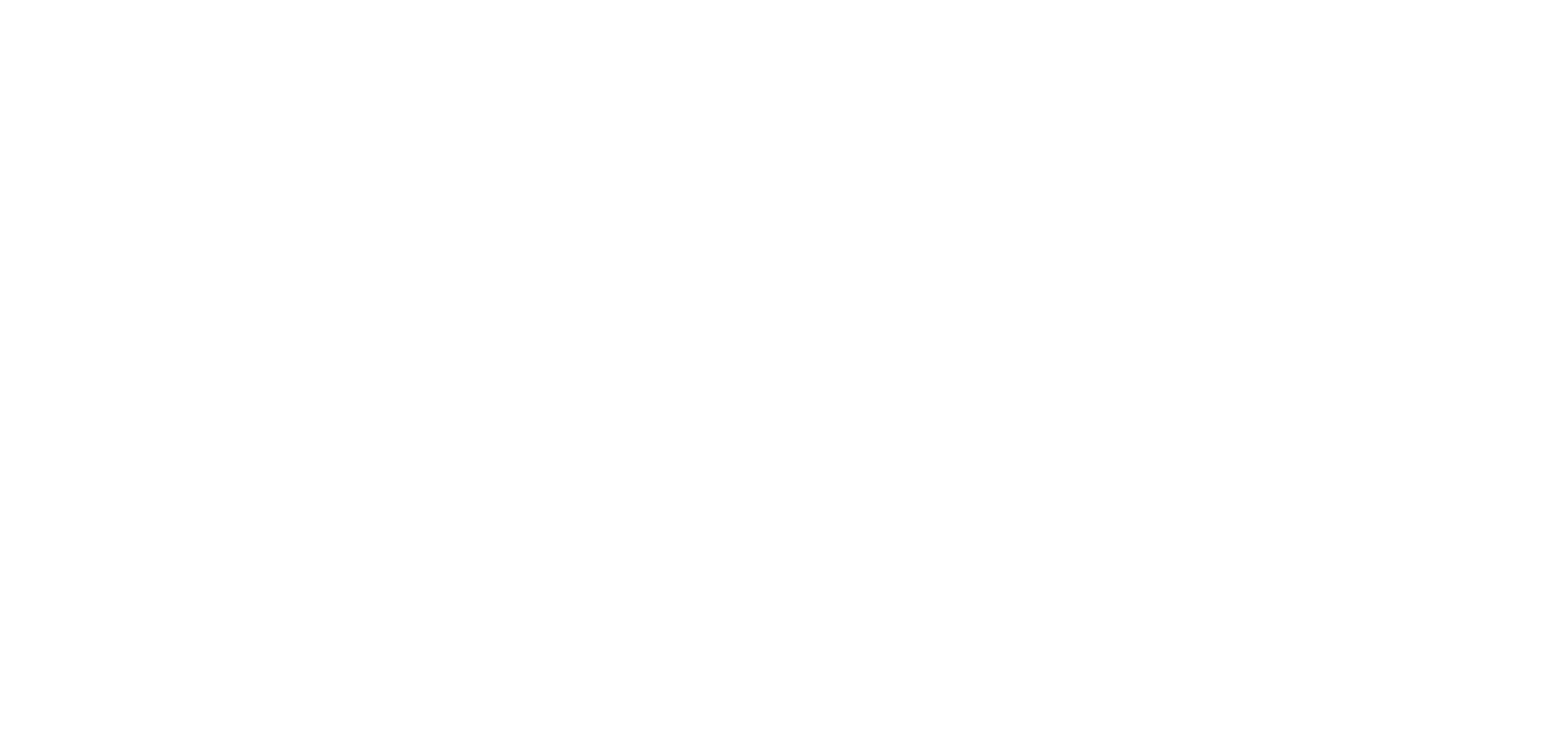 select on "**********" 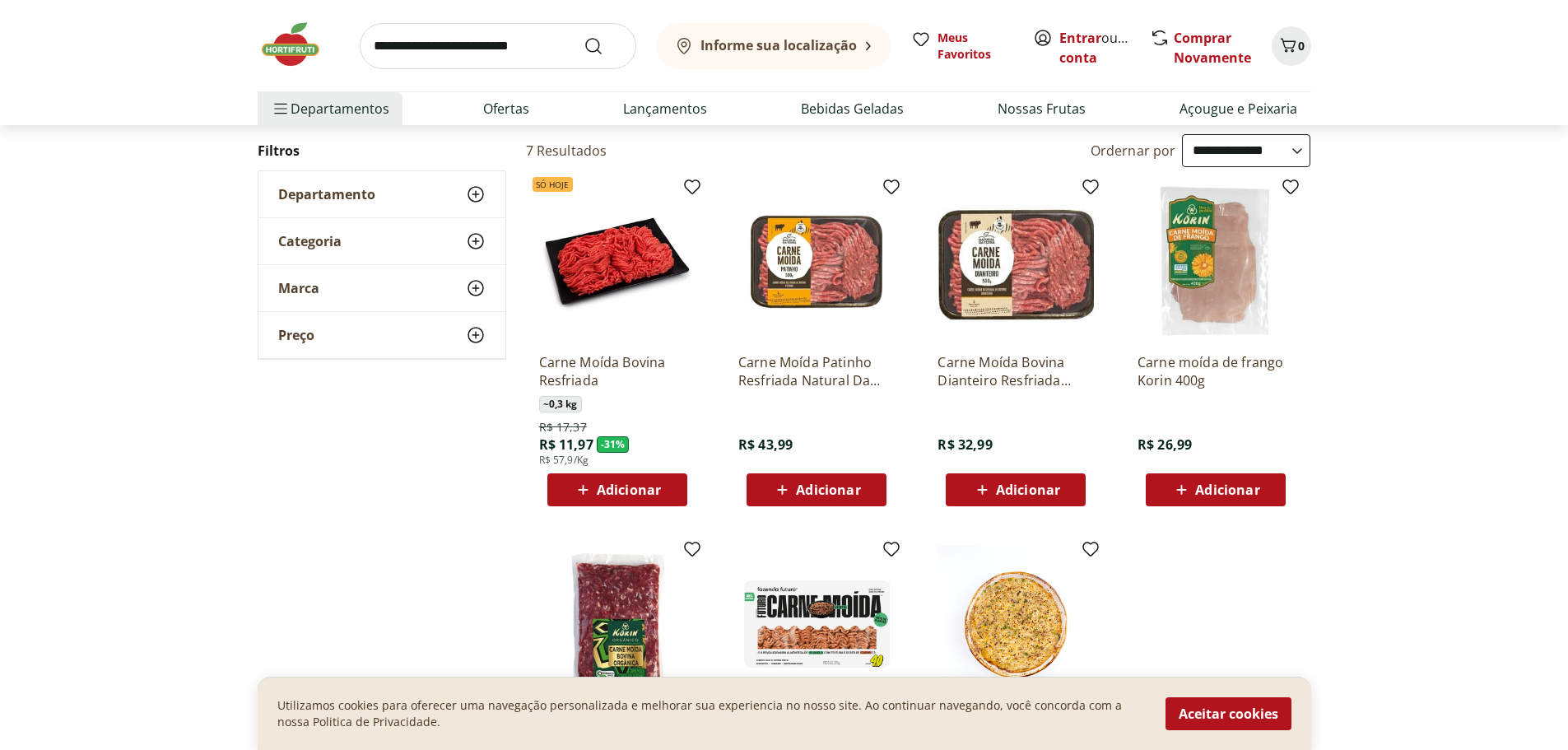 click on "Adicionar" at bounding box center (1227, 490) 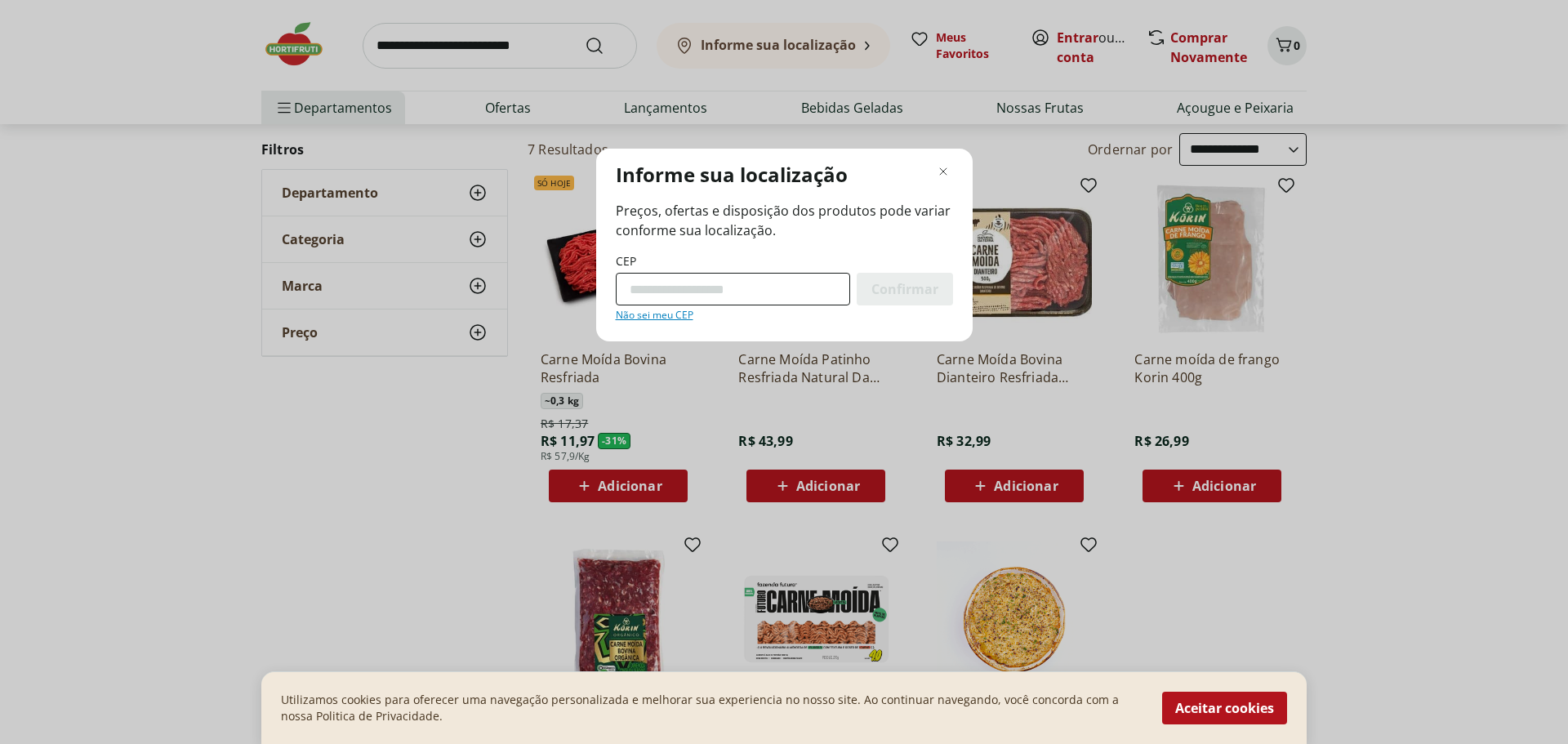 click on "CEP" at bounding box center [733, 289] 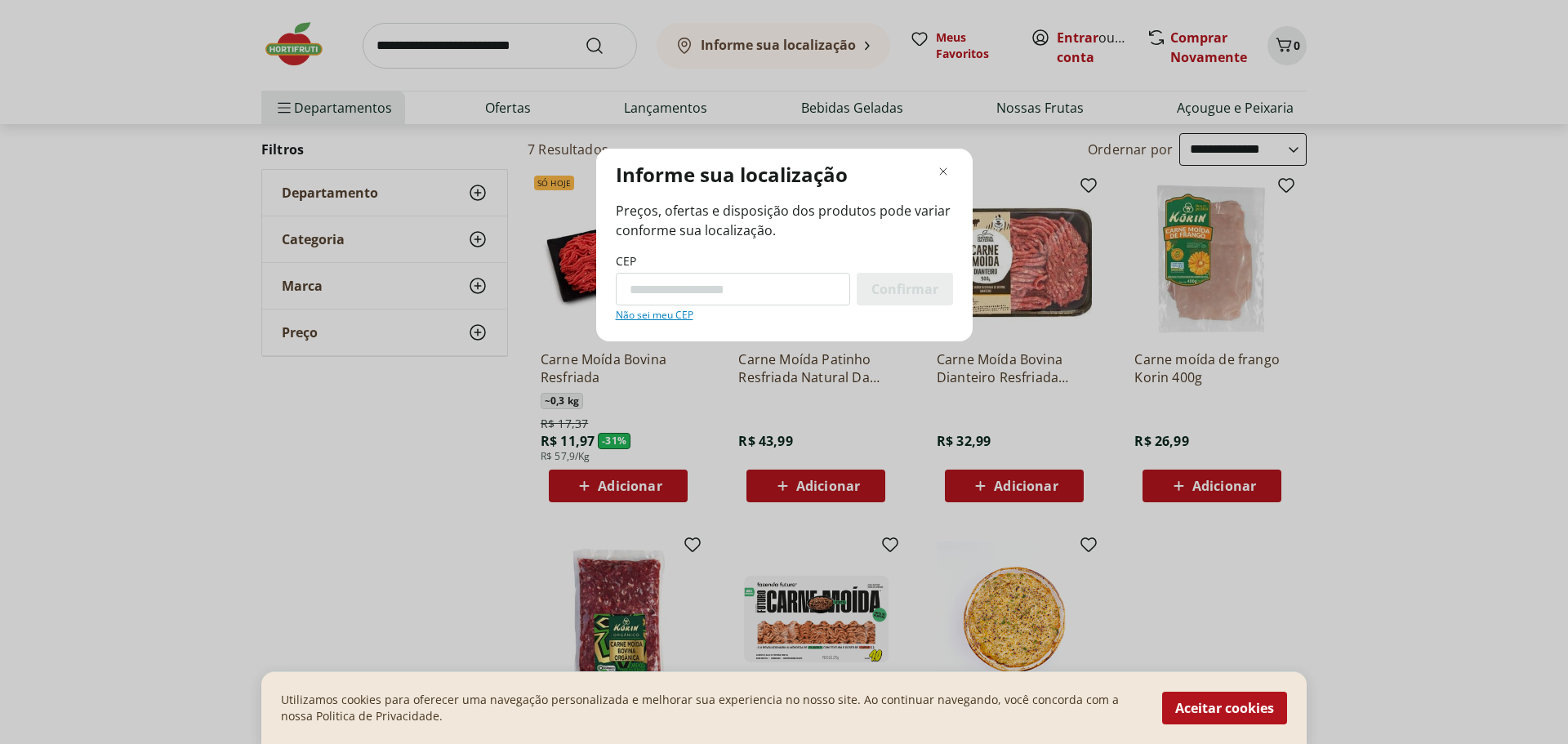 type on "*********" 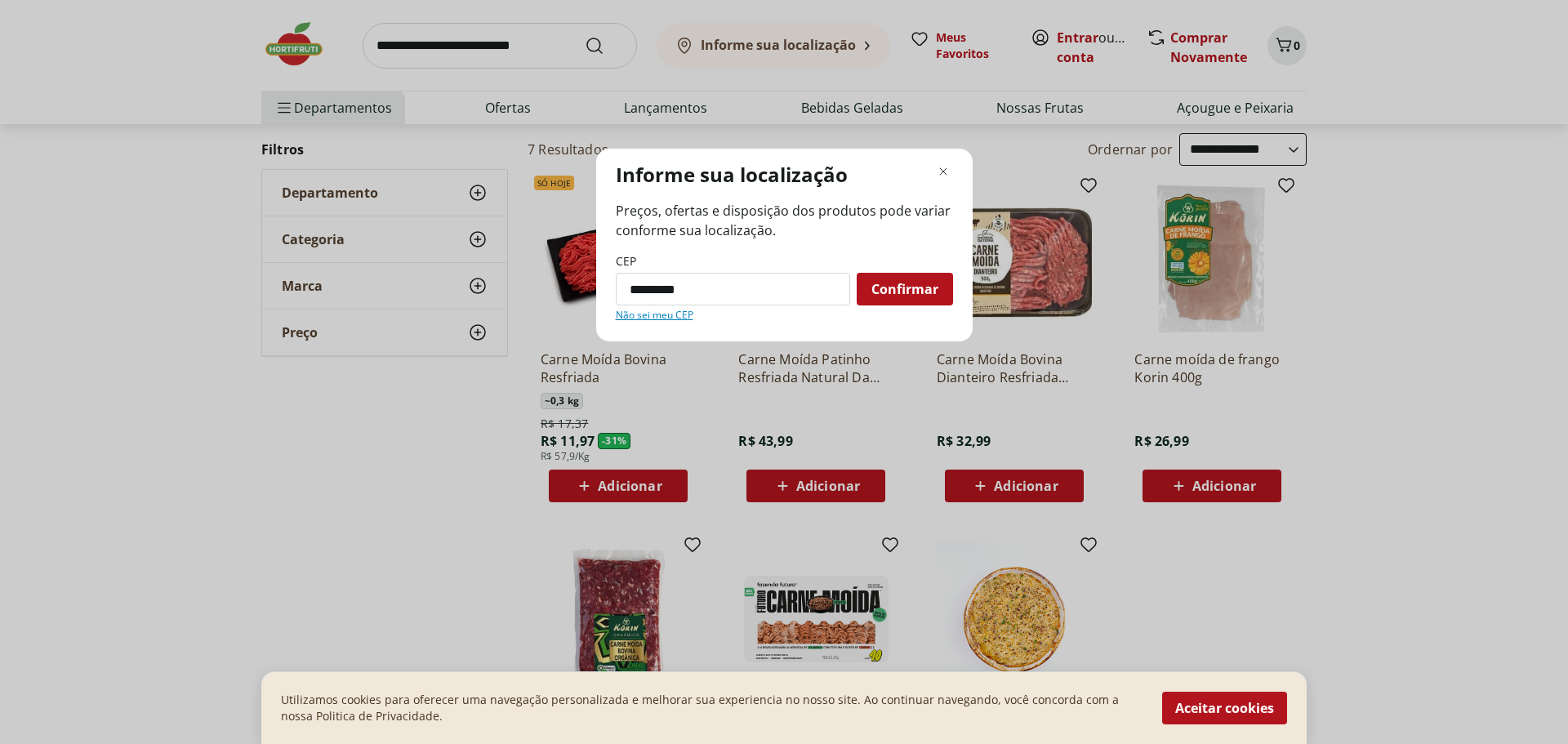 click on "Confirmar" at bounding box center (905, 289) 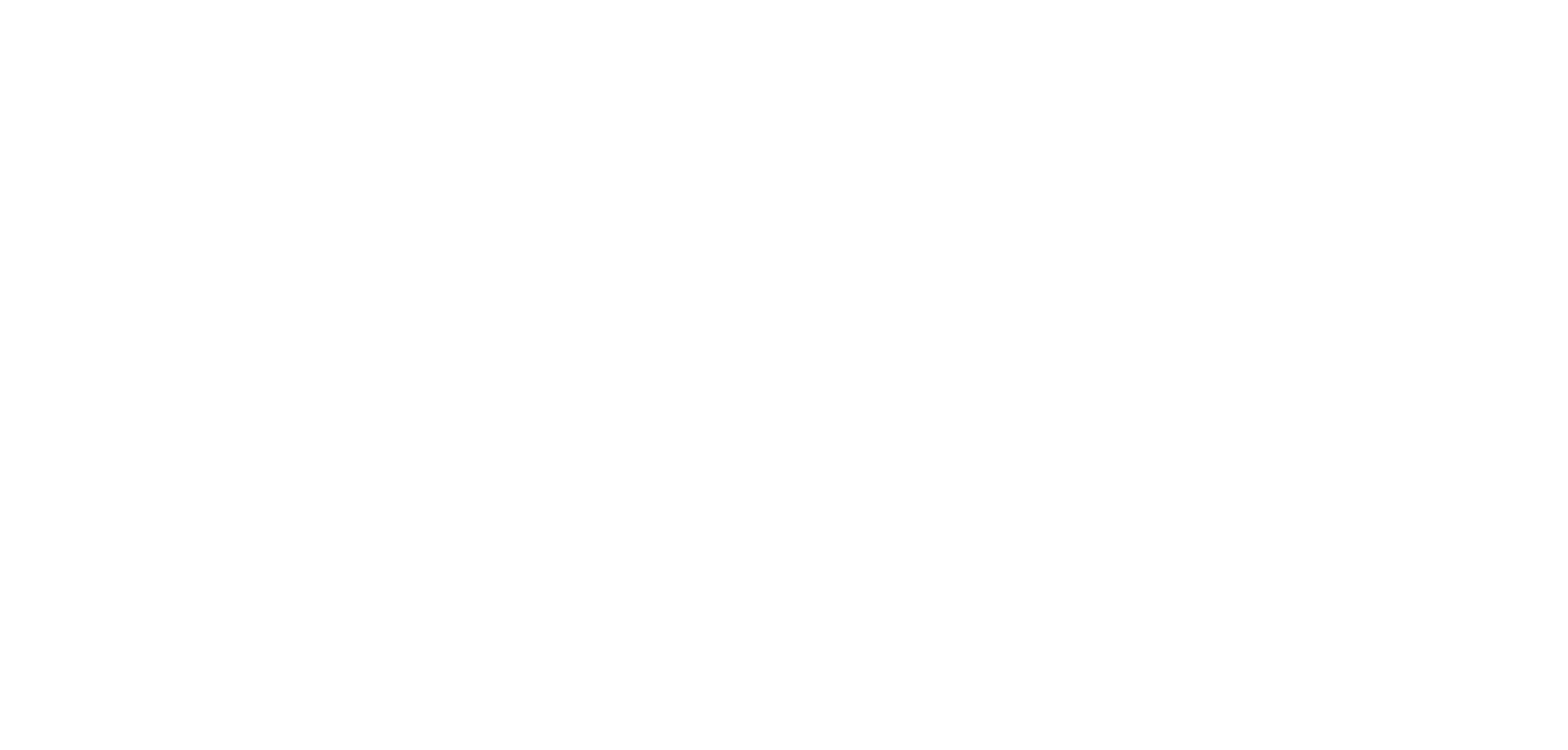 scroll, scrollTop: 0, scrollLeft: 0, axis: both 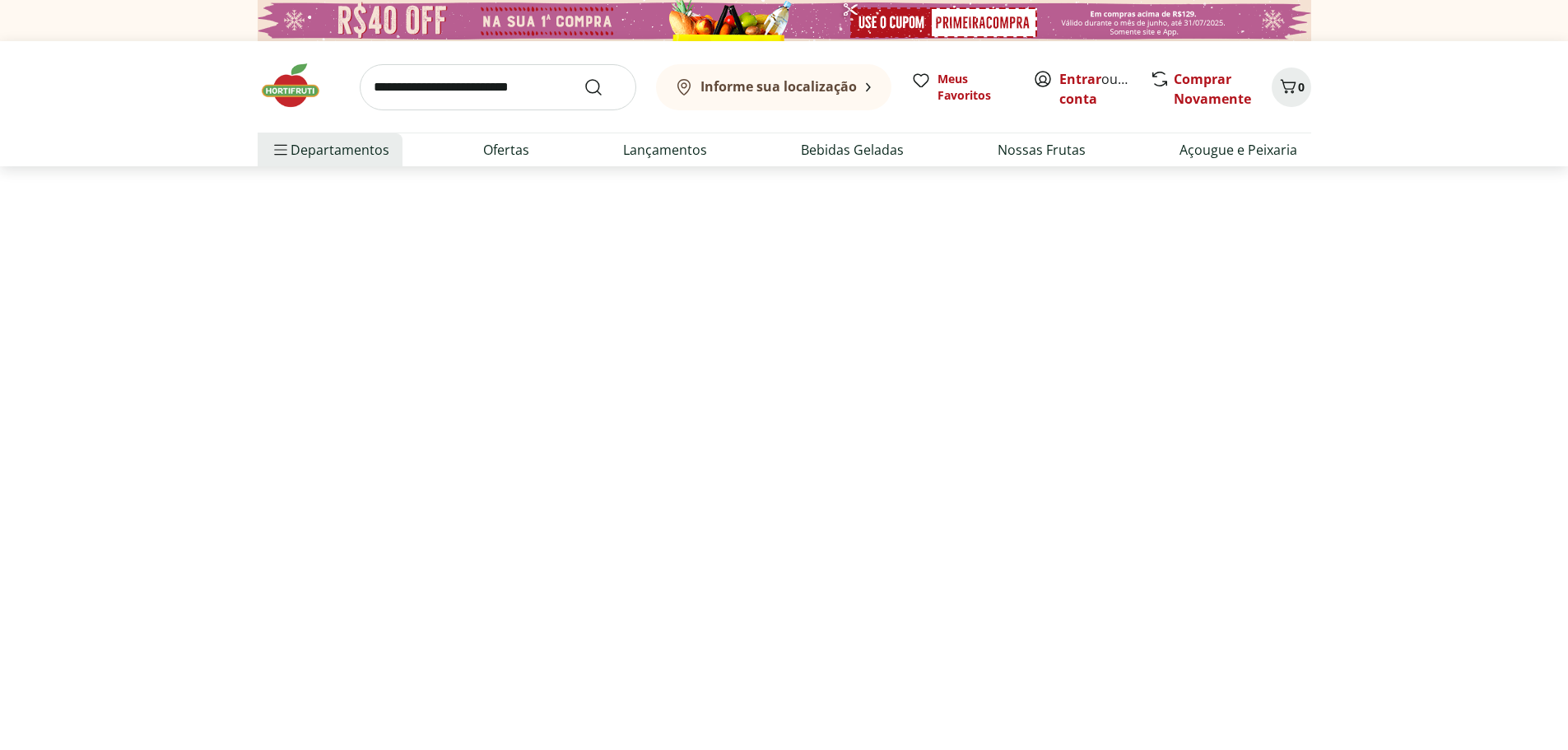 select on "**********" 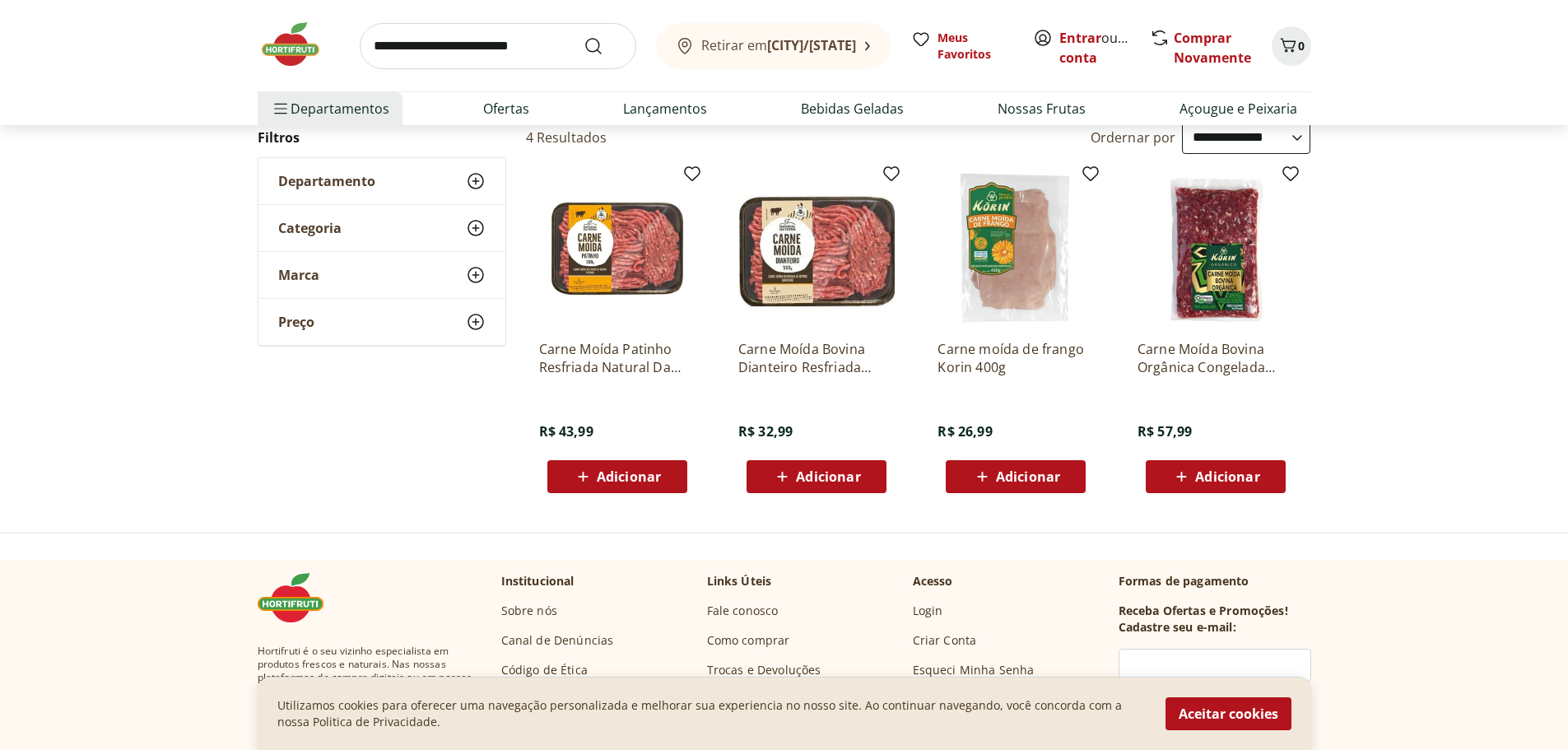 scroll, scrollTop: 329, scrollLeft: 0, axis: vertical 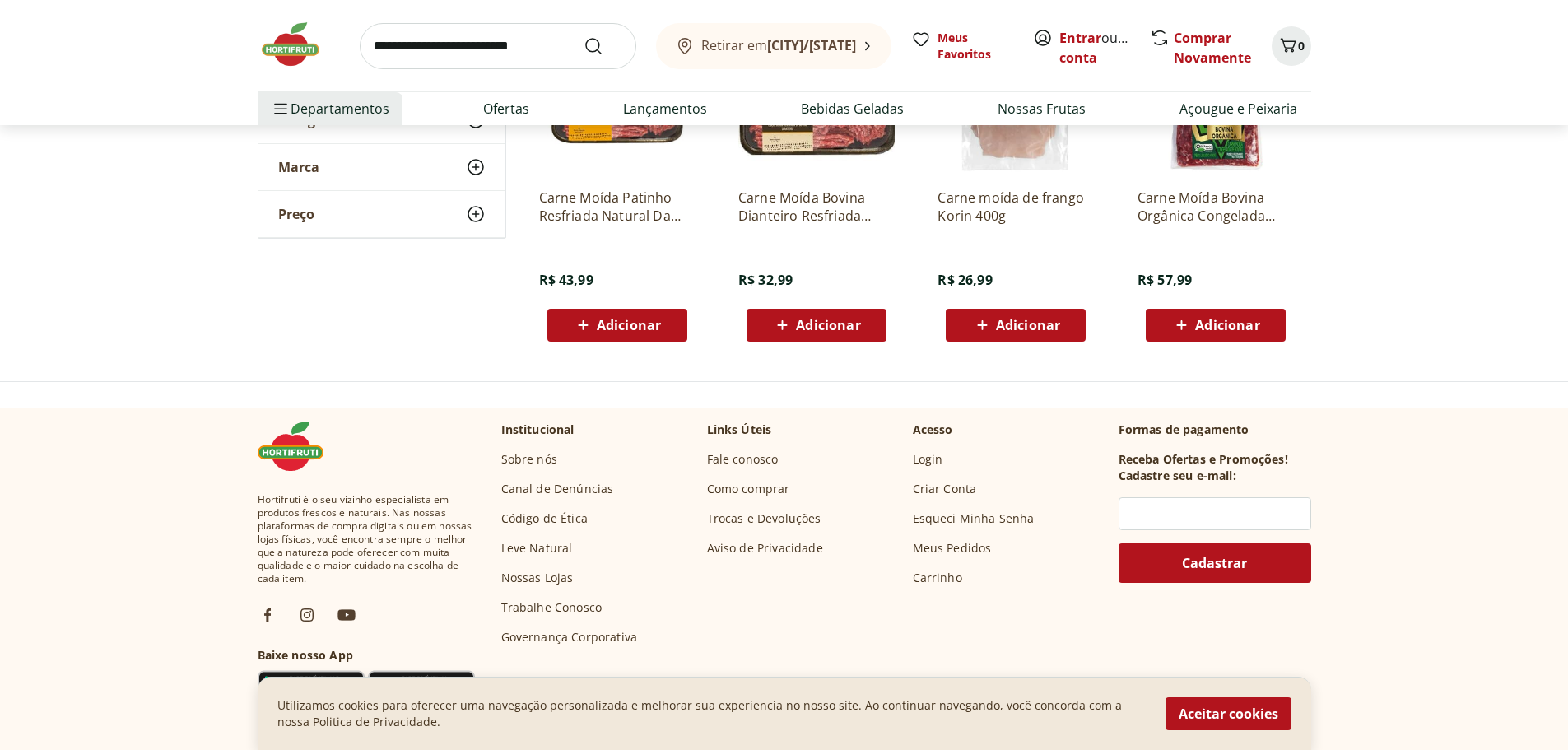 click on "Adicionar" at bounding box center (1028, 325) 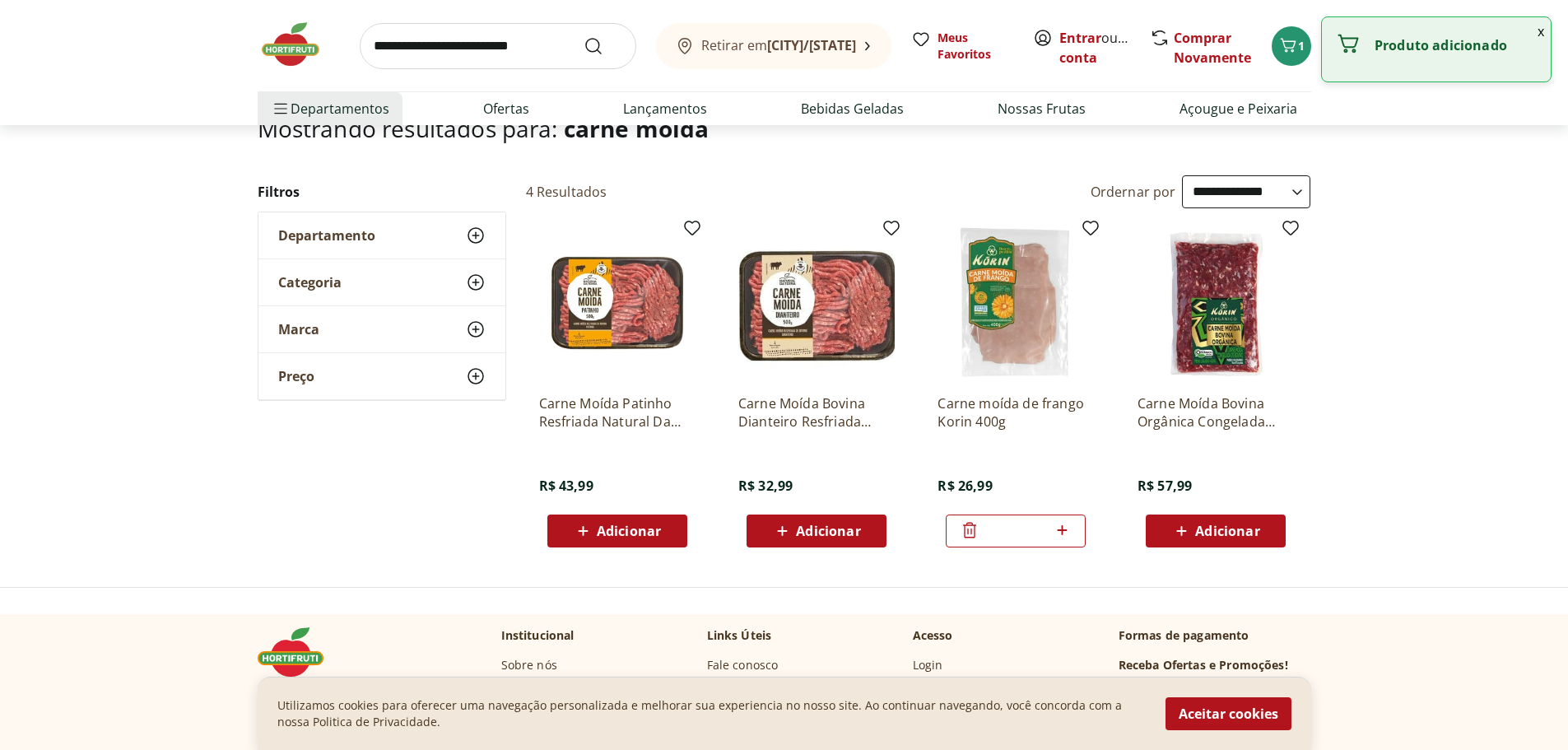 scroll, scrollTop: 0, scrollLeft: 0, axis: both 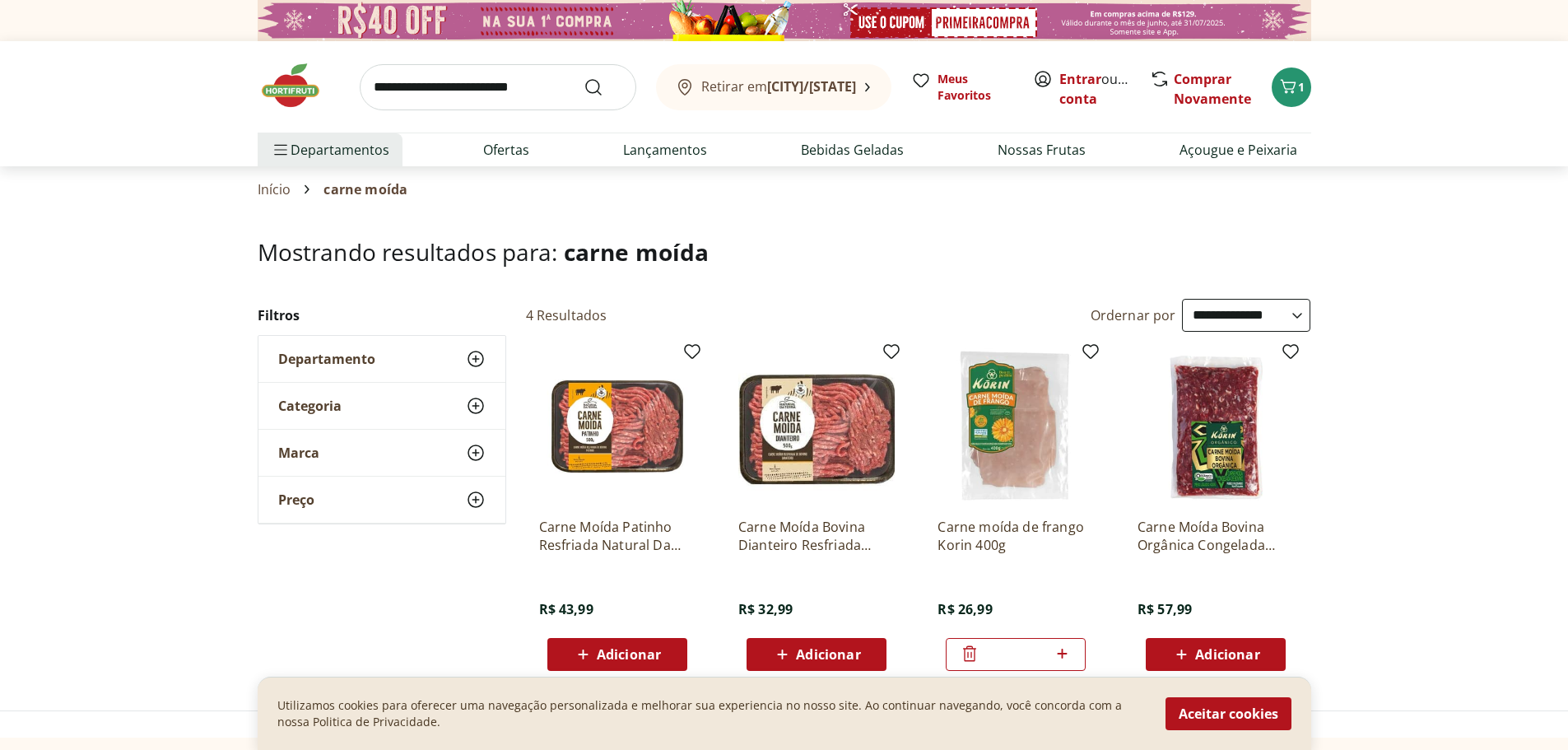 click at bounding box center (498, 87) 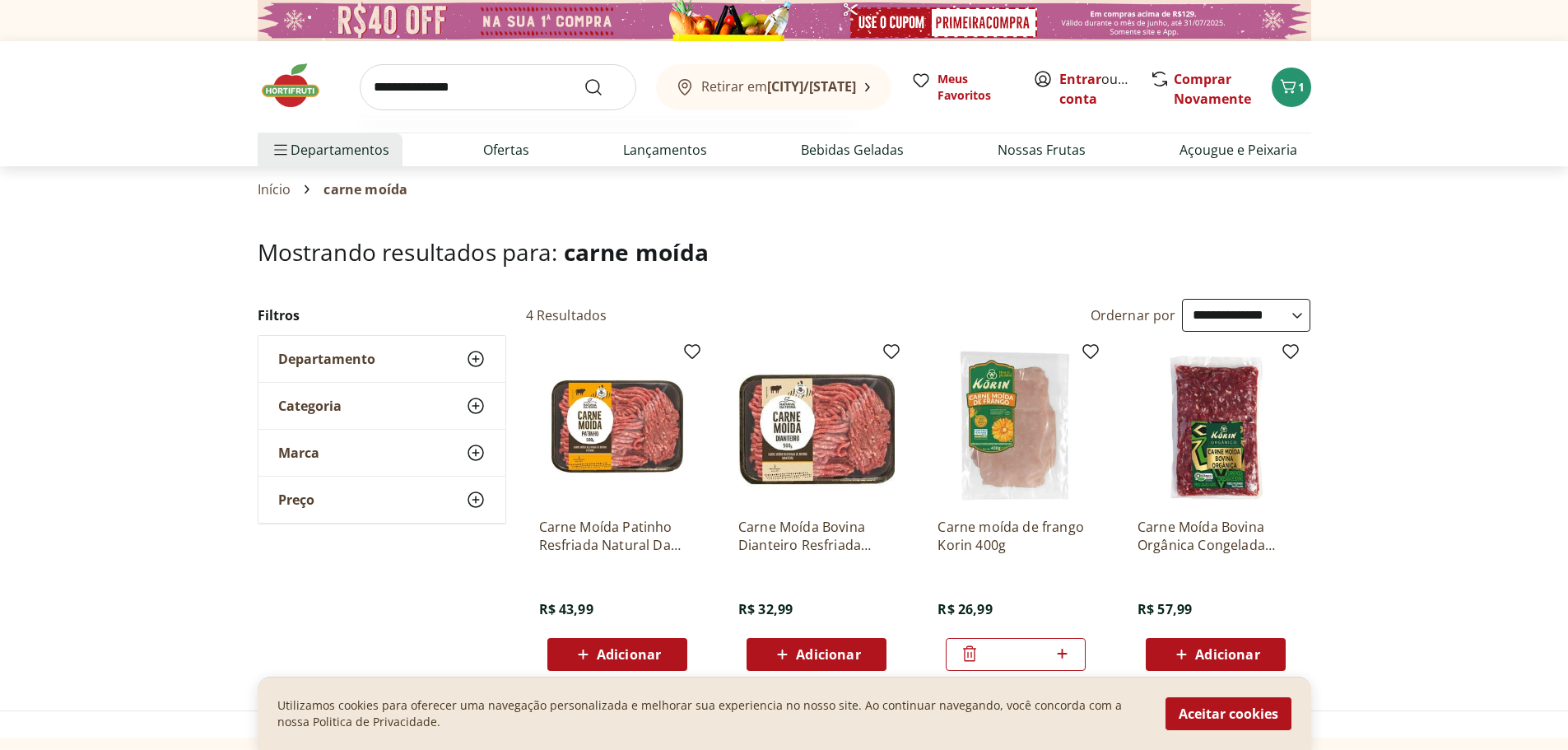 type on "**********" 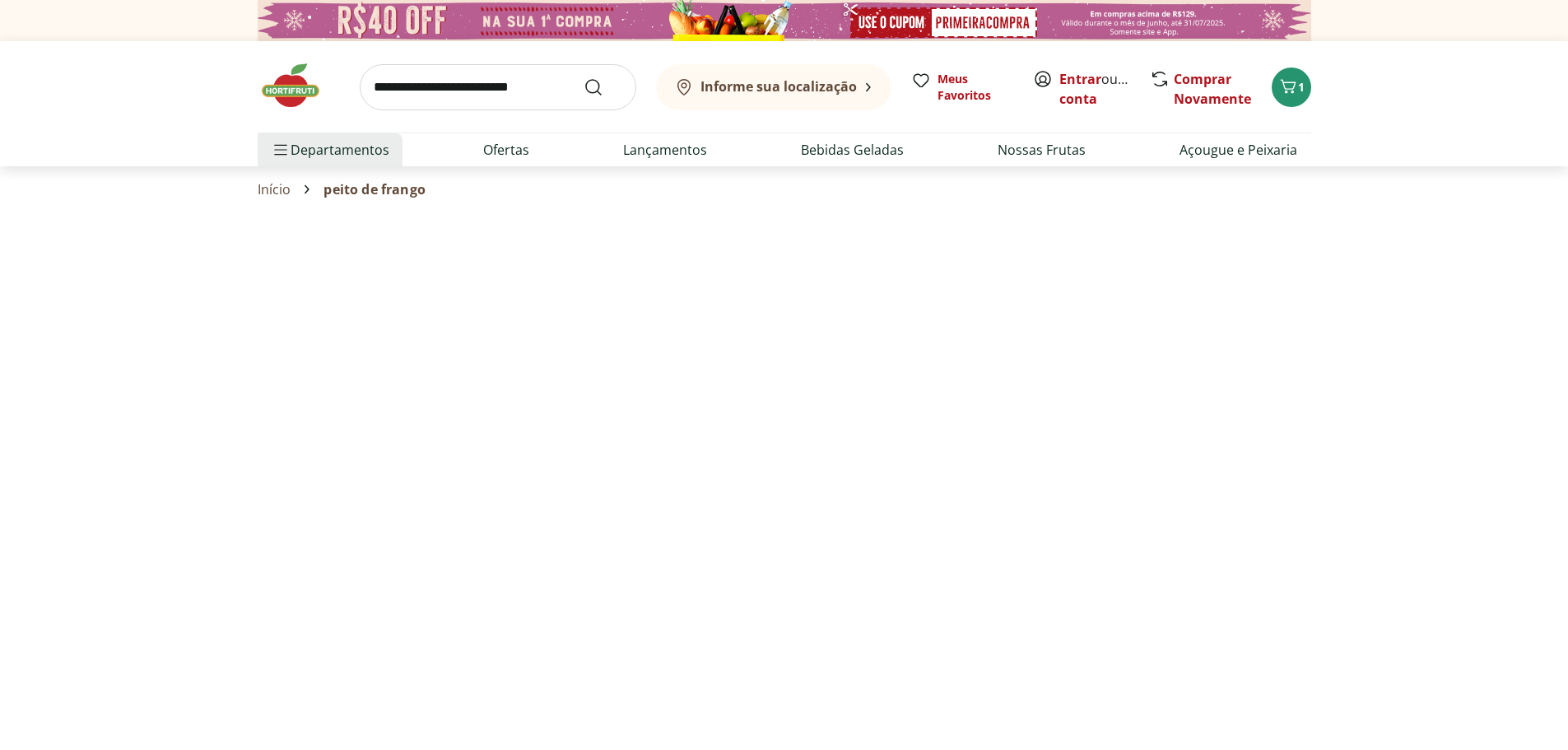 select on "**********" 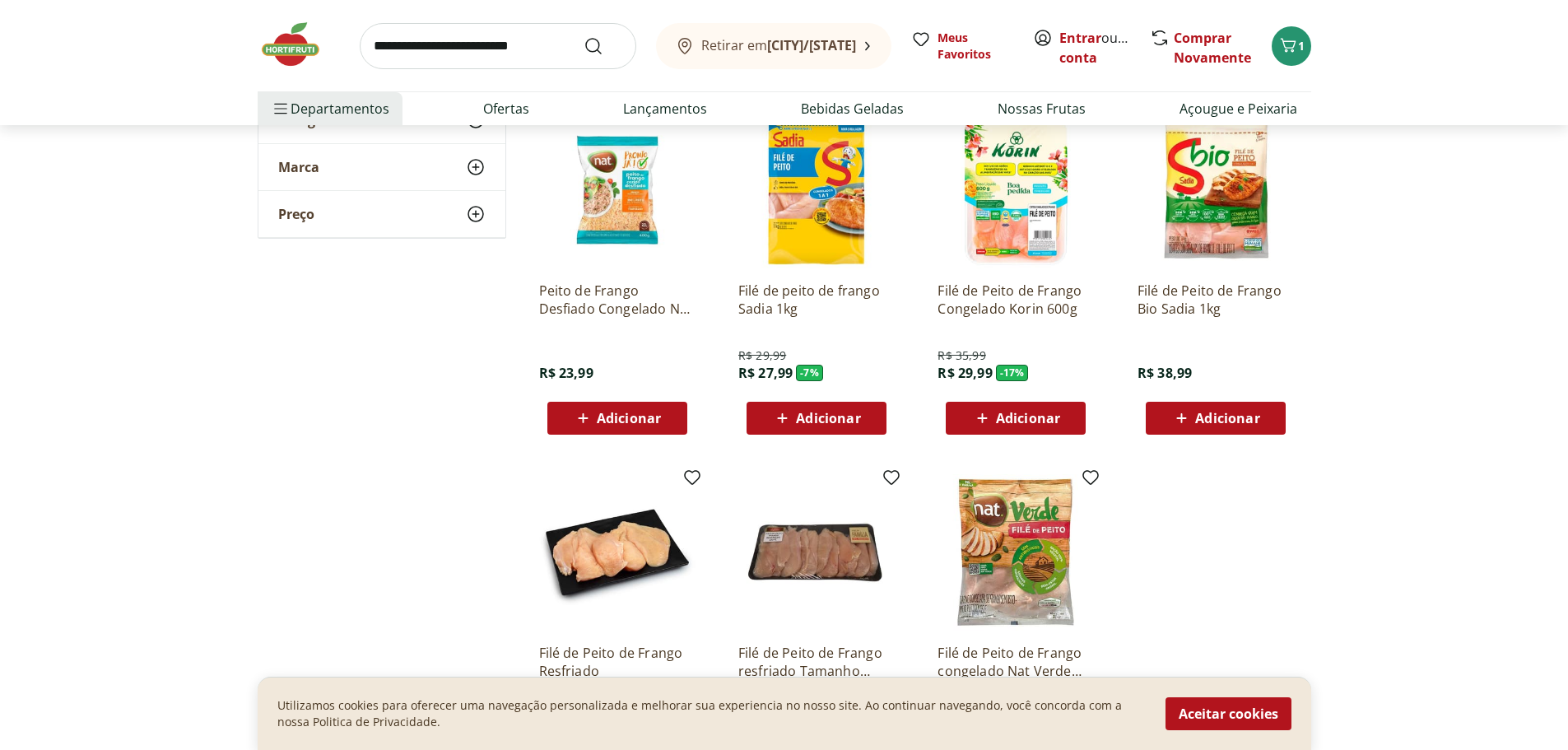 scroll, scrollTop: 576, scrollLeft: 0, axis: vertical 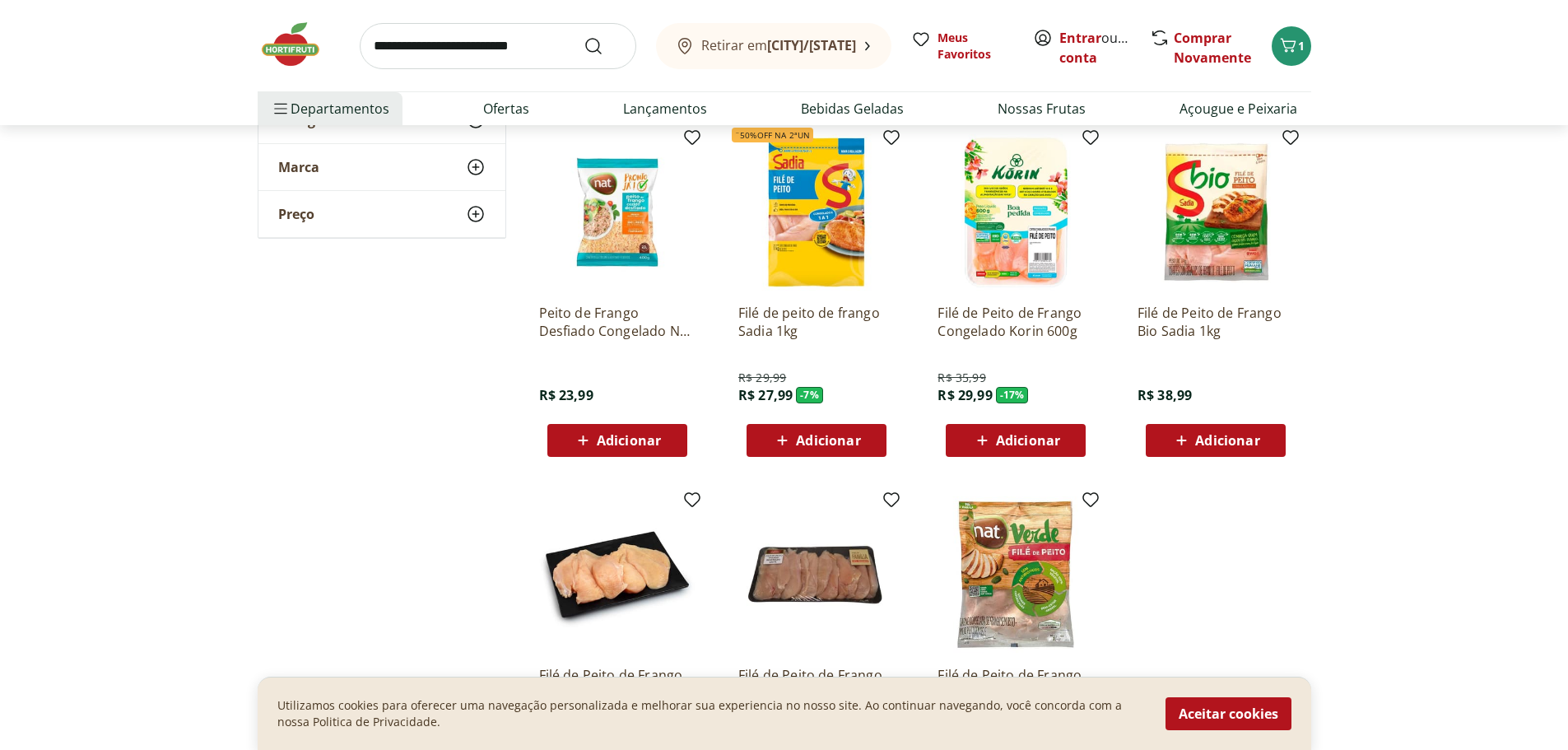 click on "Adicionar" at bounding box center [629, 440] 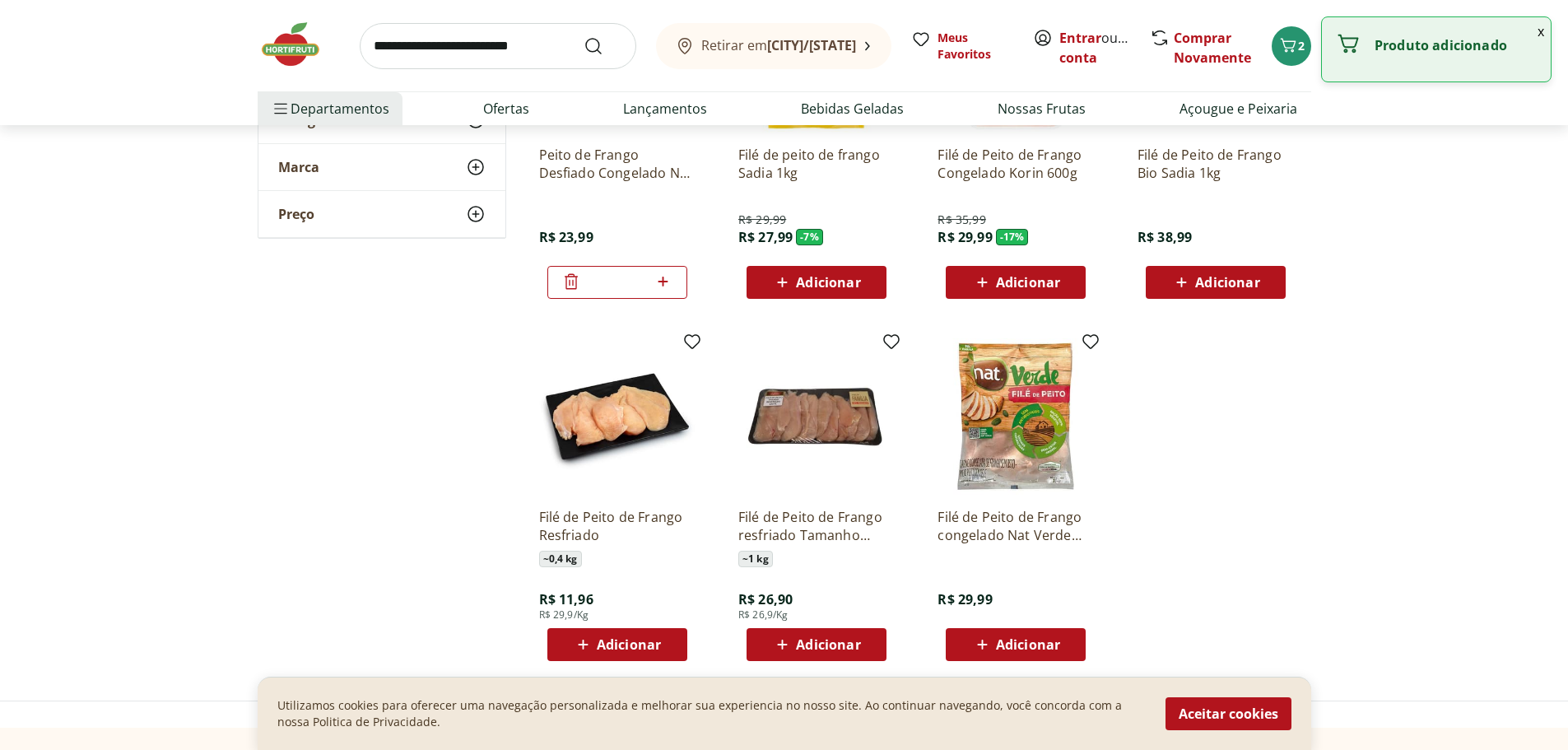 scroll, scrollTop: 741, scrollLeft: 0, axis: vertical 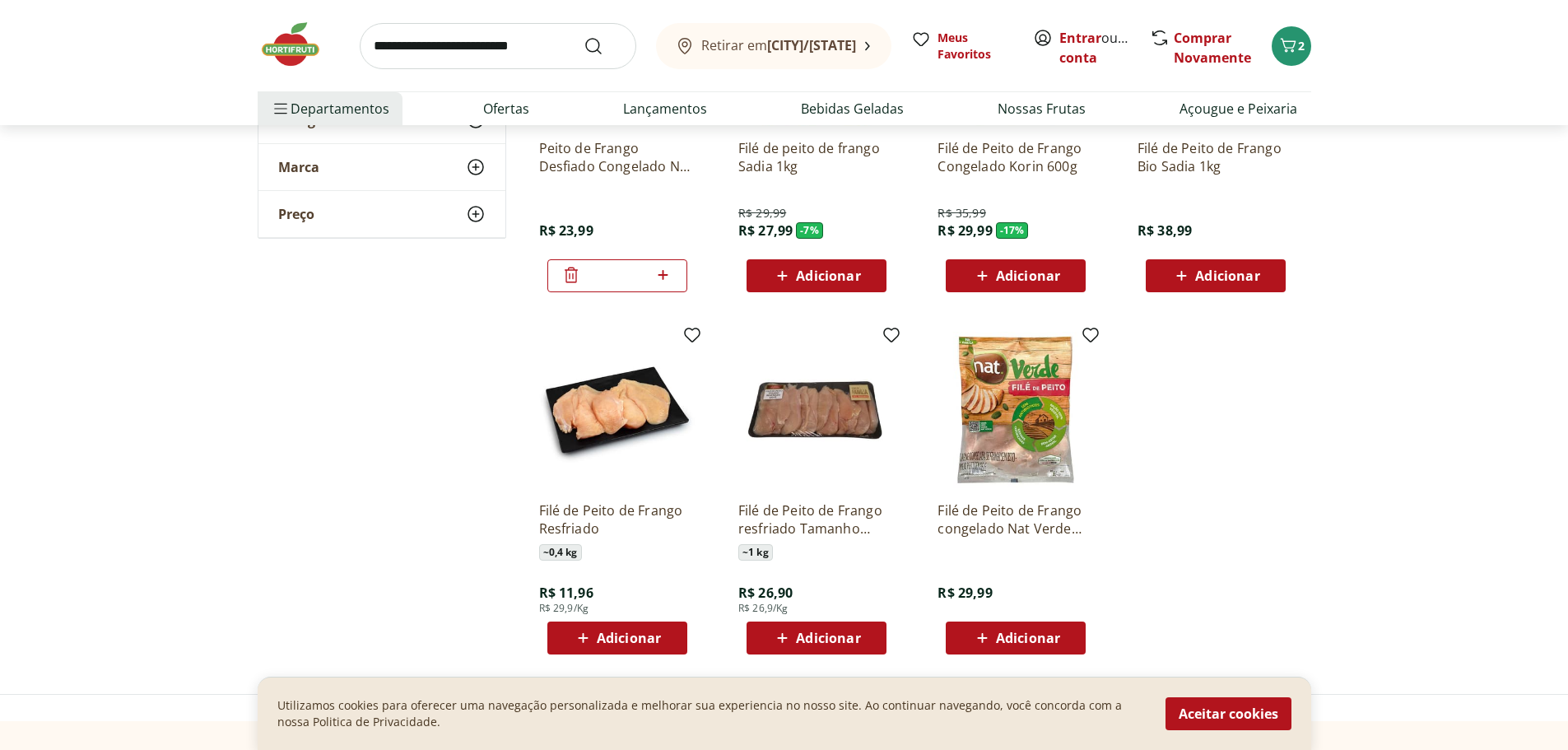 click on "Adicionar" at bounding box center [828, 638] 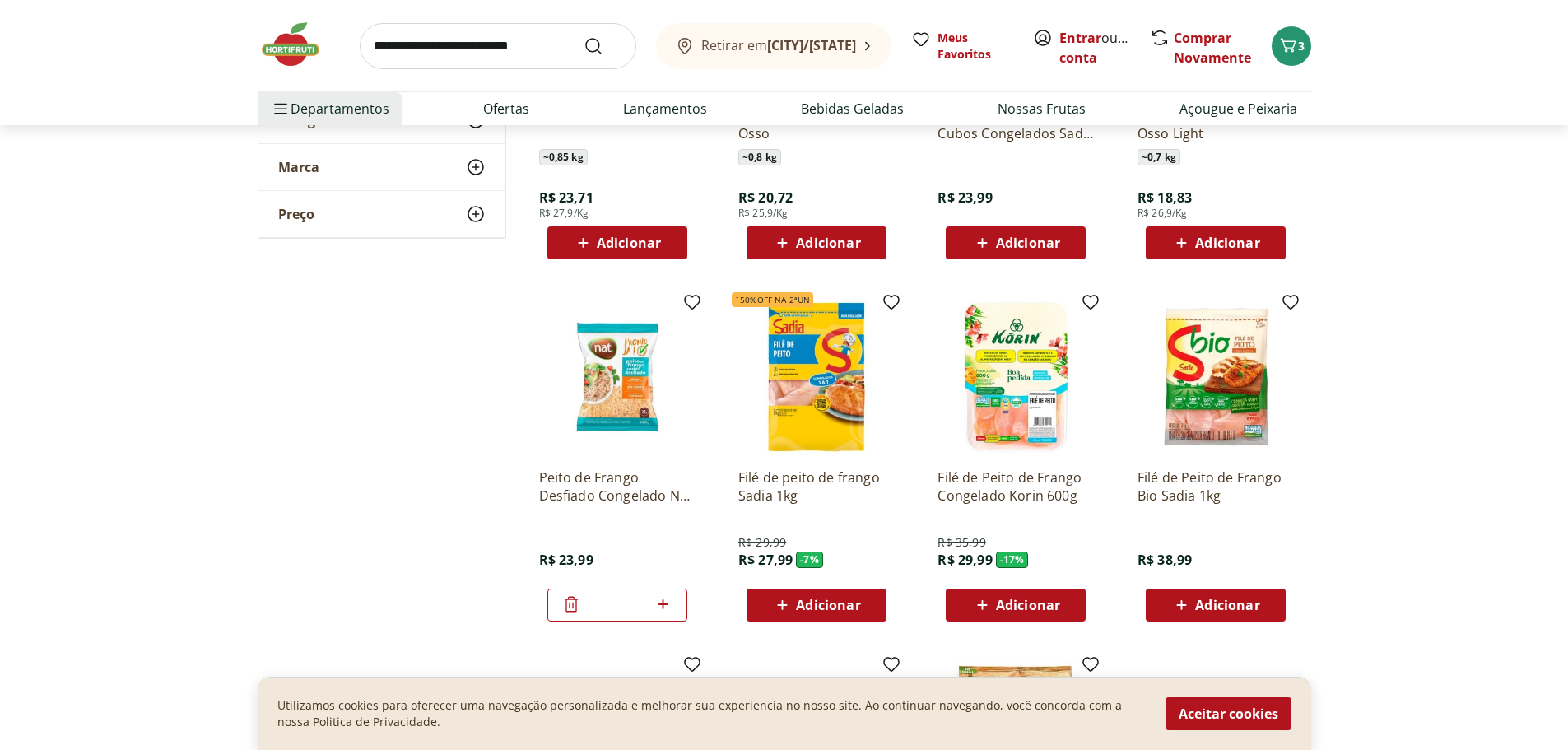 scroll, scrollTop: 0, scrollLeft: 0, axis: both 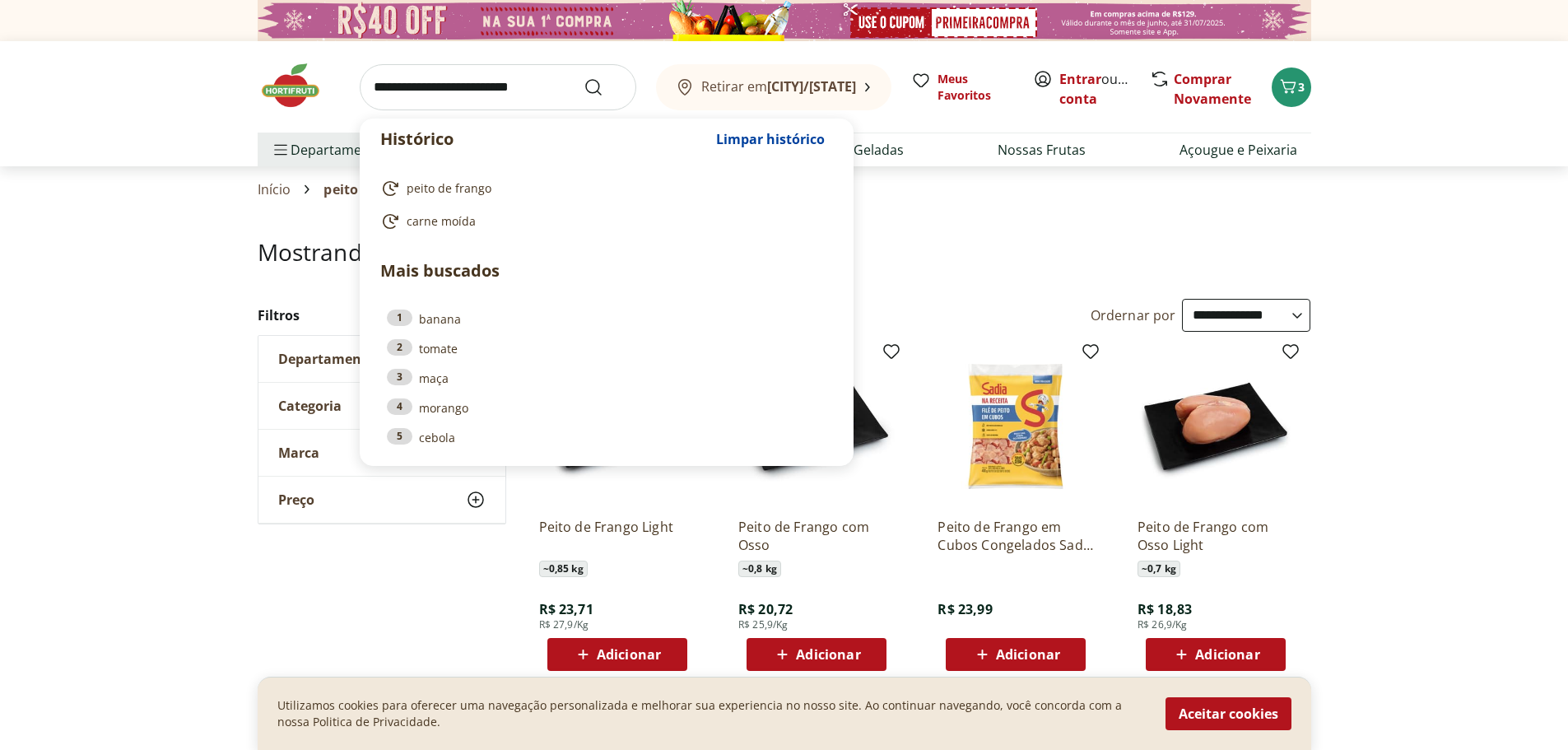 click at bounding box center (498, 87) 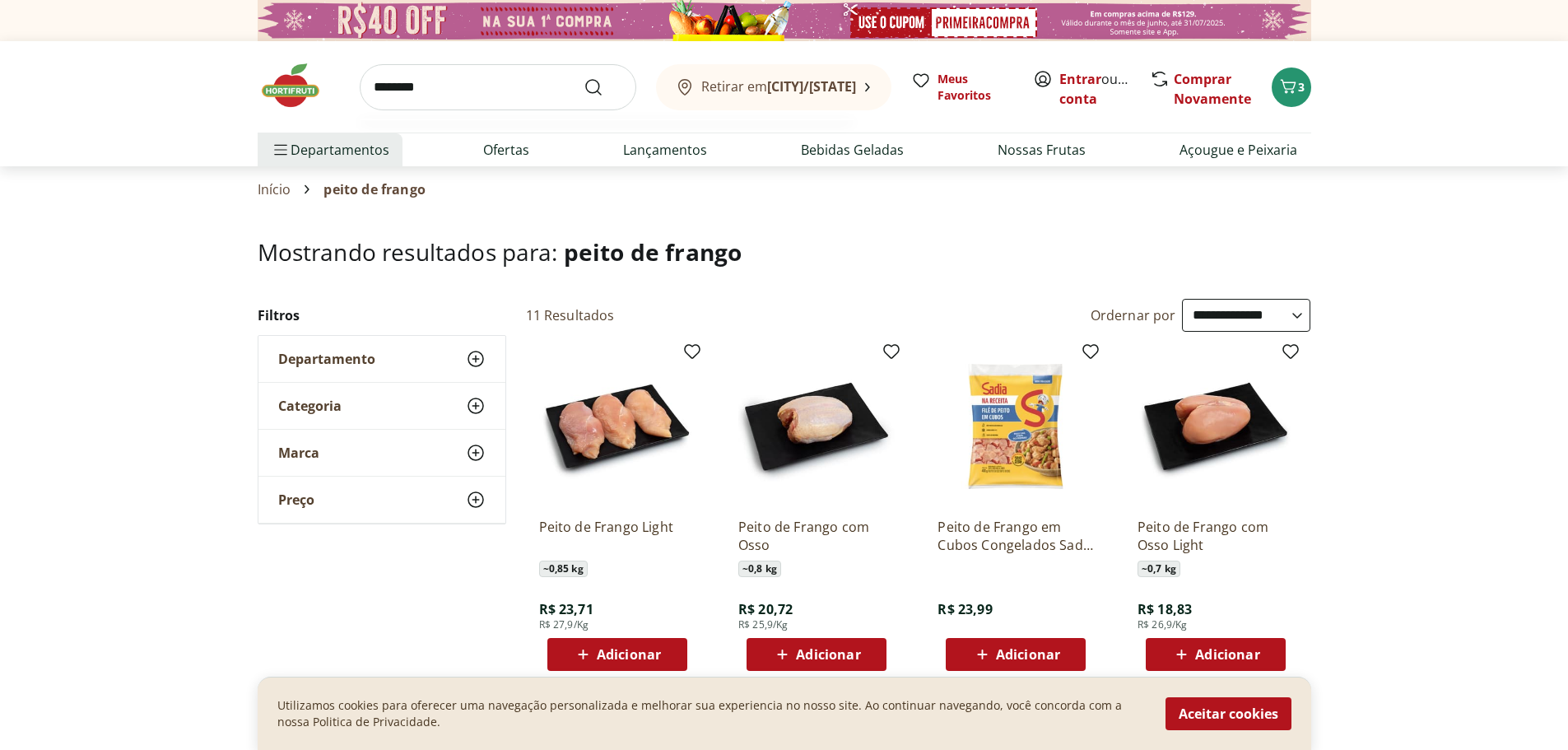 type on "********" 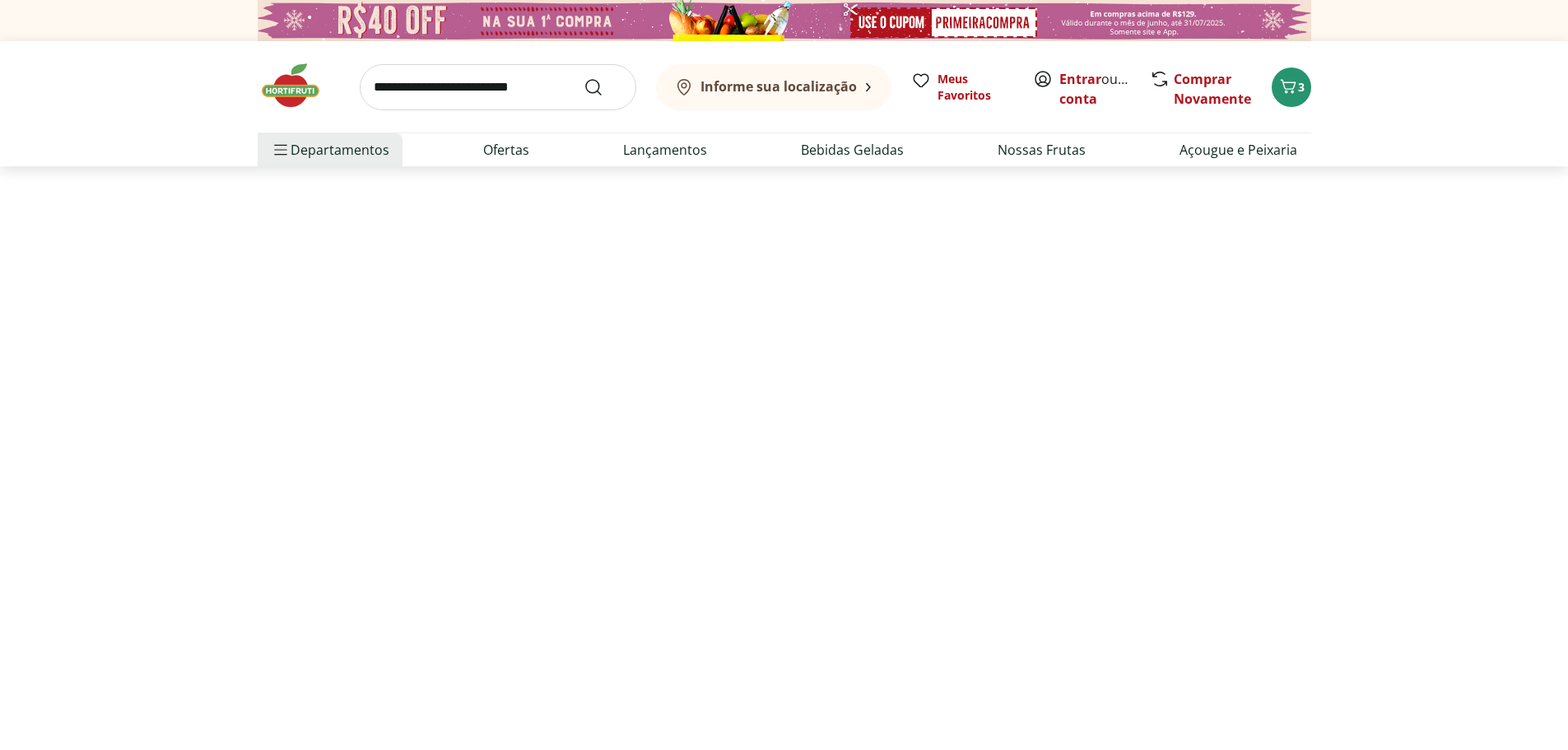 select on "**********" 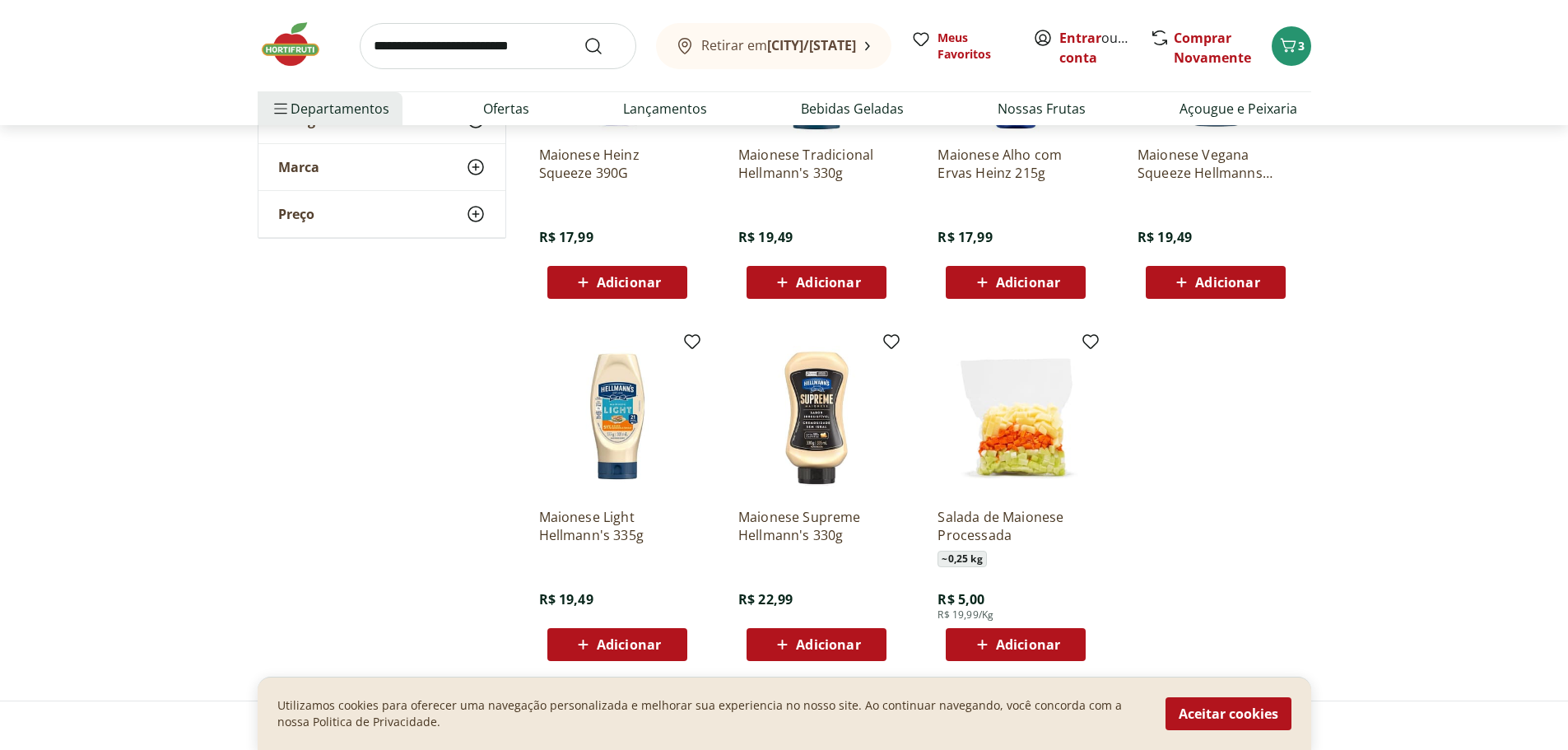 scroll, scrollTop: 741, scrollLeft: 0, axis: vertical 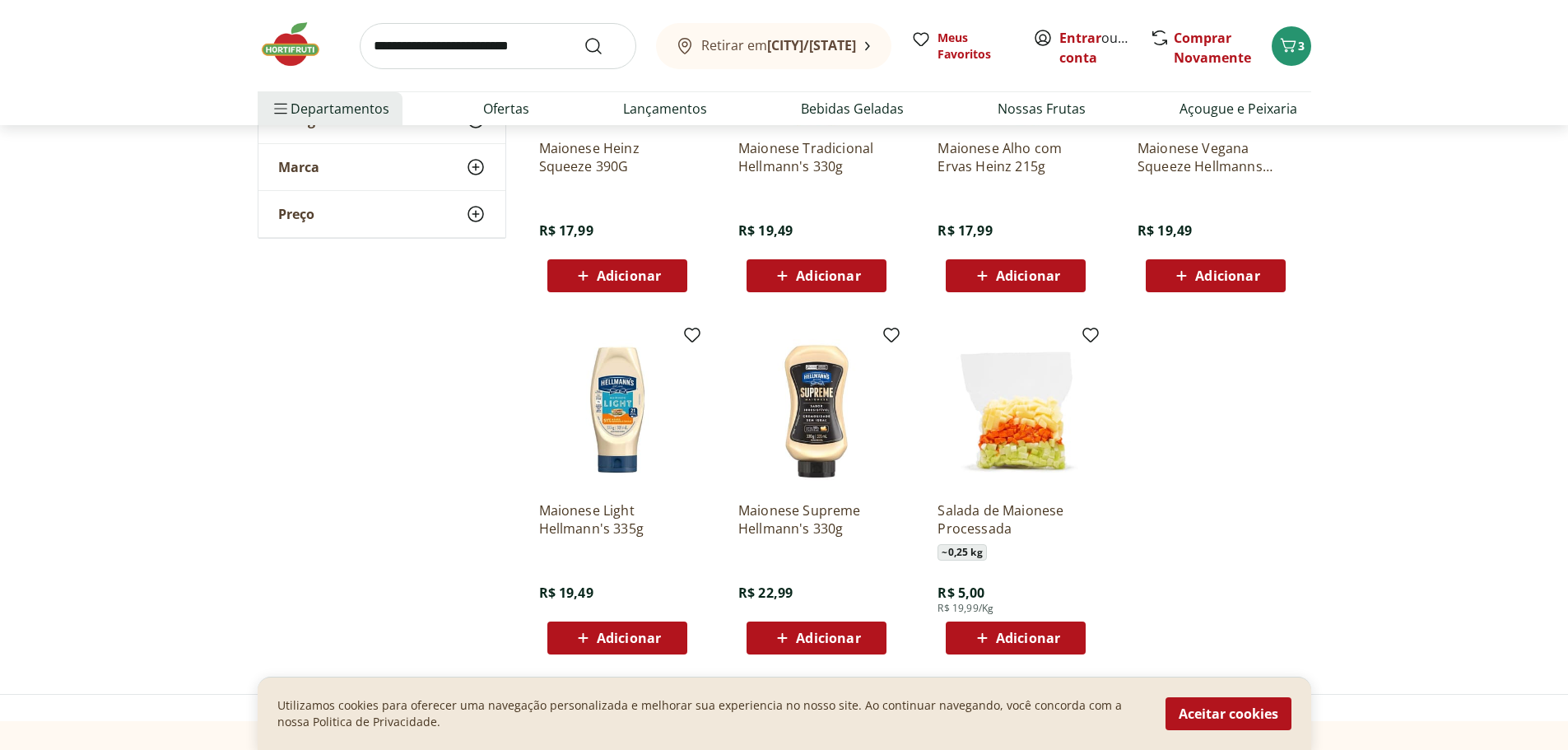 click on "Adicionar" at bounding box center [828, 638] 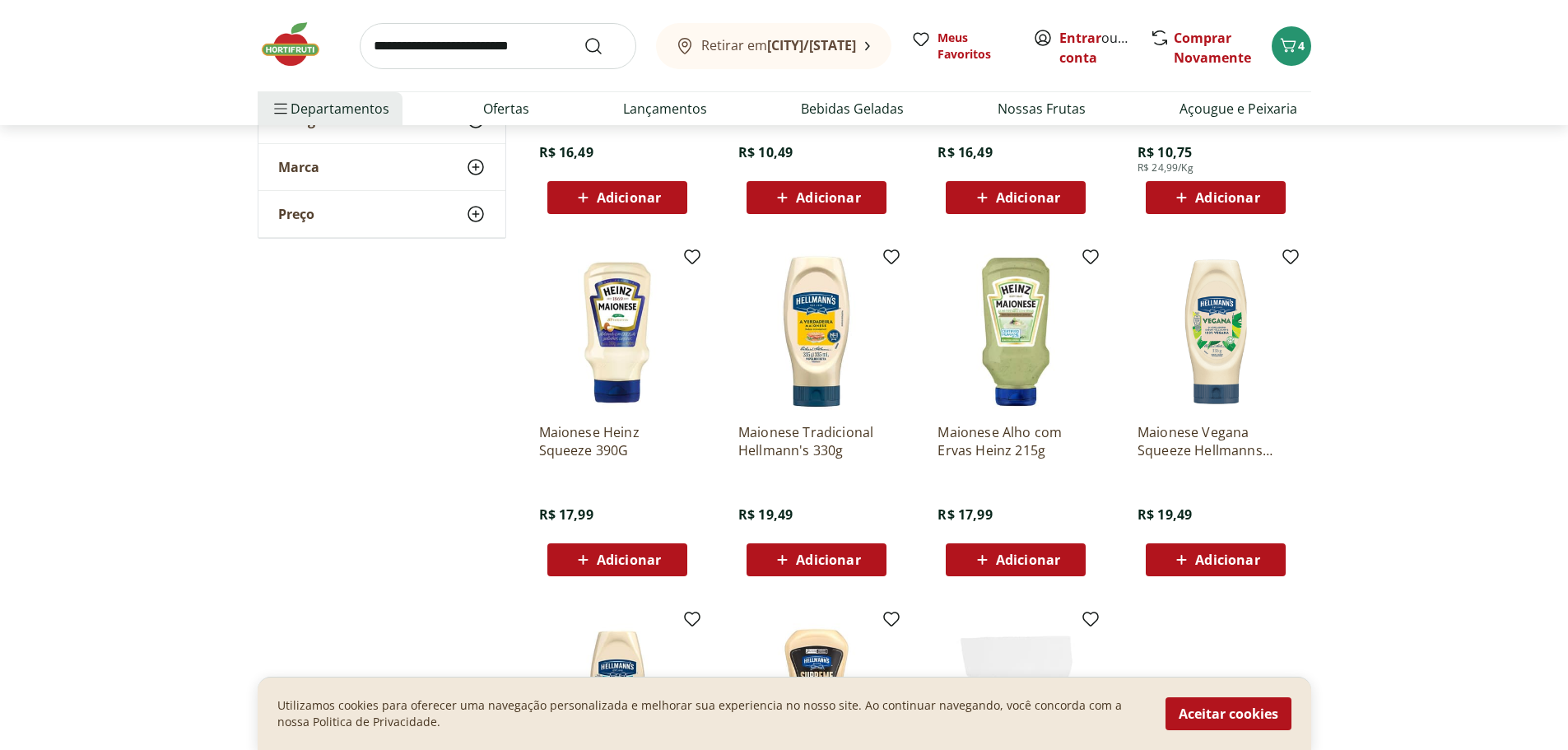 scroll, scrollTop: 823, scrollLeft: 0, axis: vertical 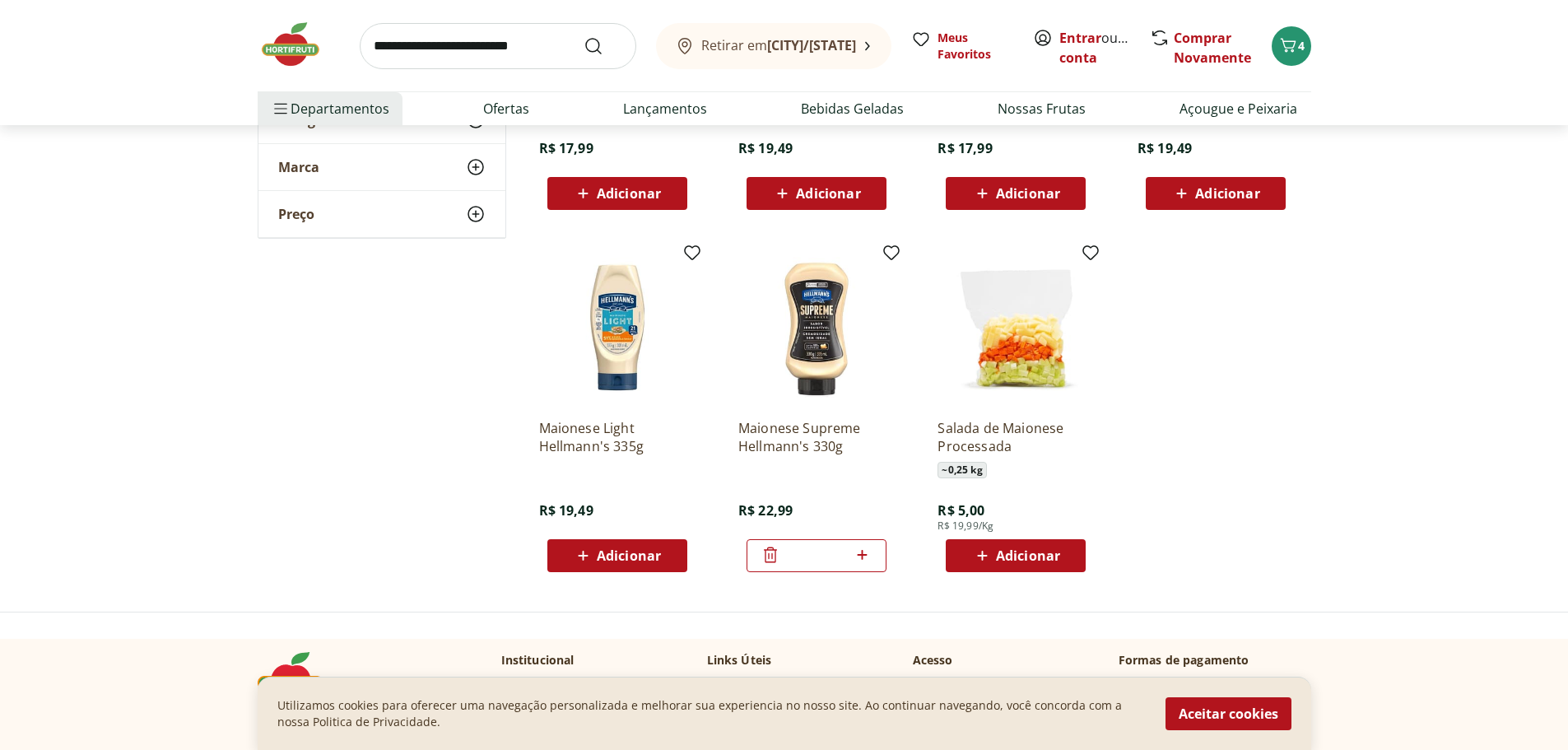 click 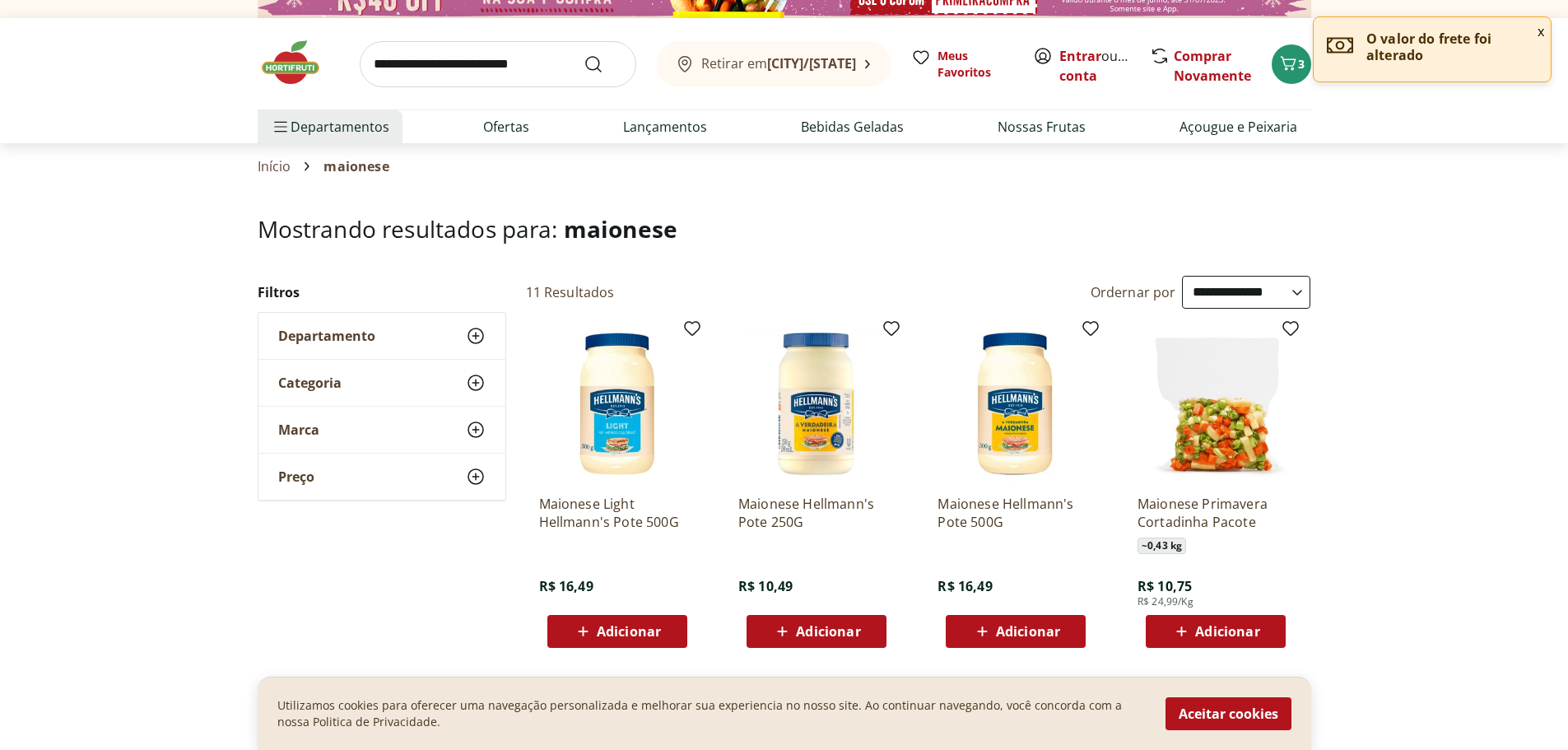 scroll, scrollTop: 0, scrollLeft: 0, axis: both 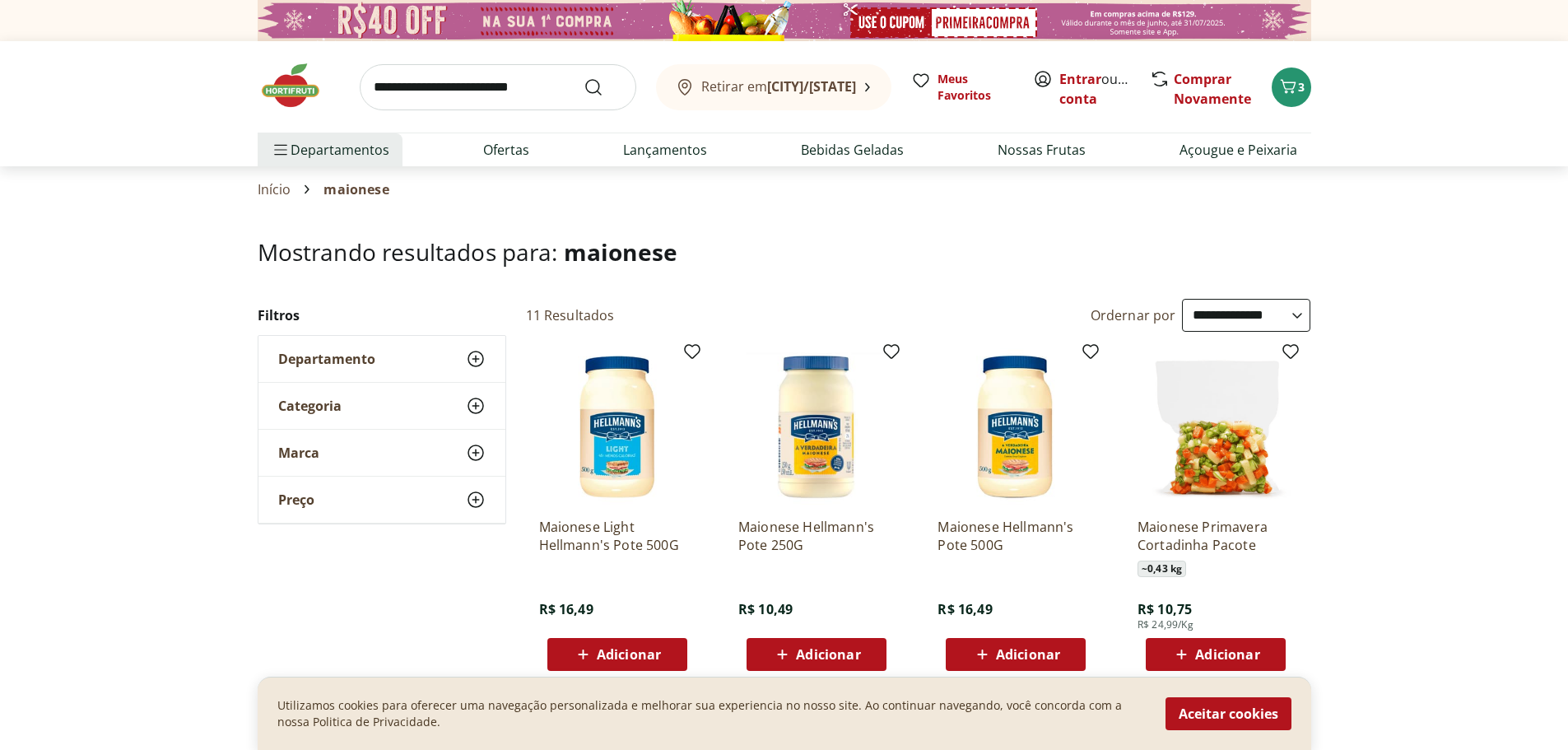 click at bounding box center (498, 87) 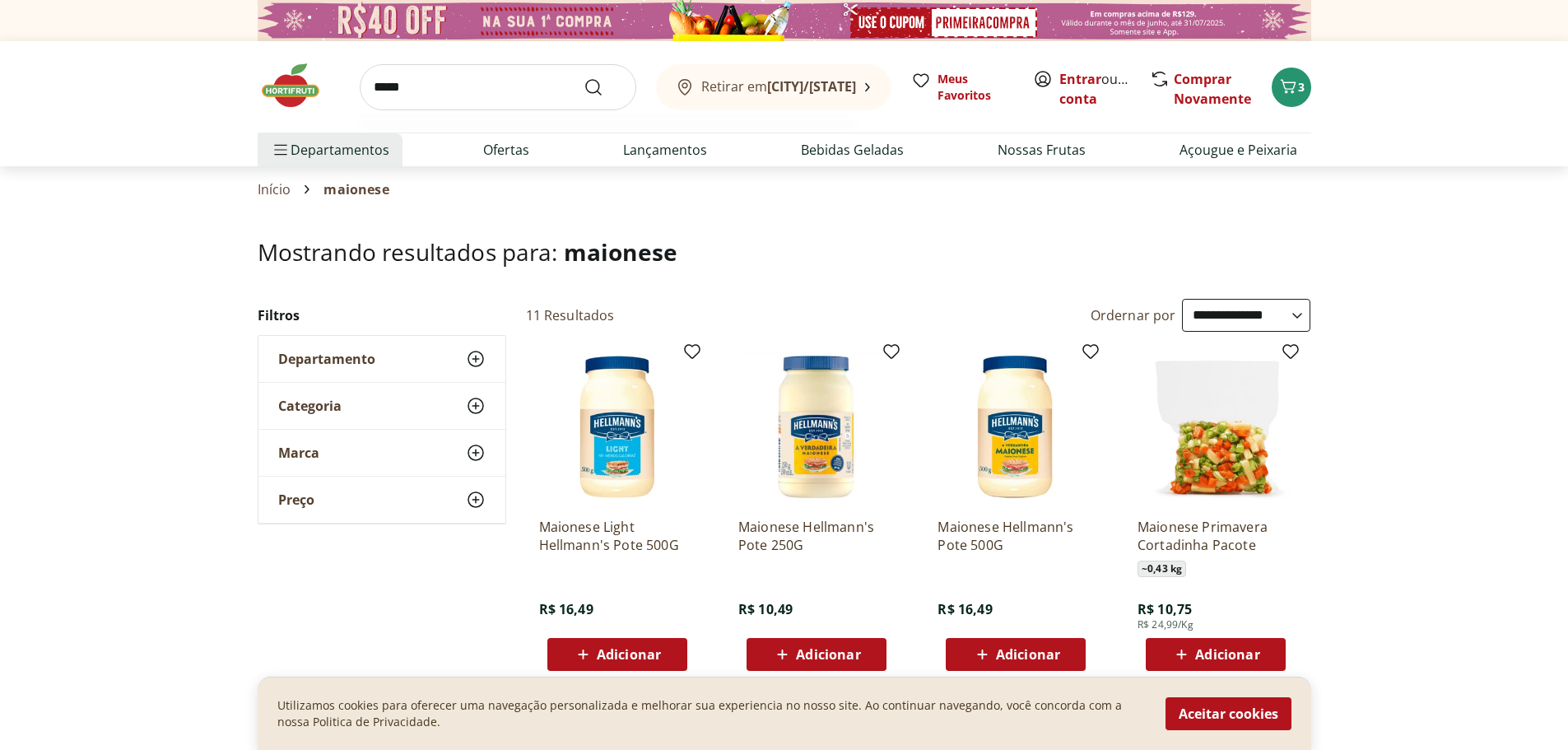 type on "*****" 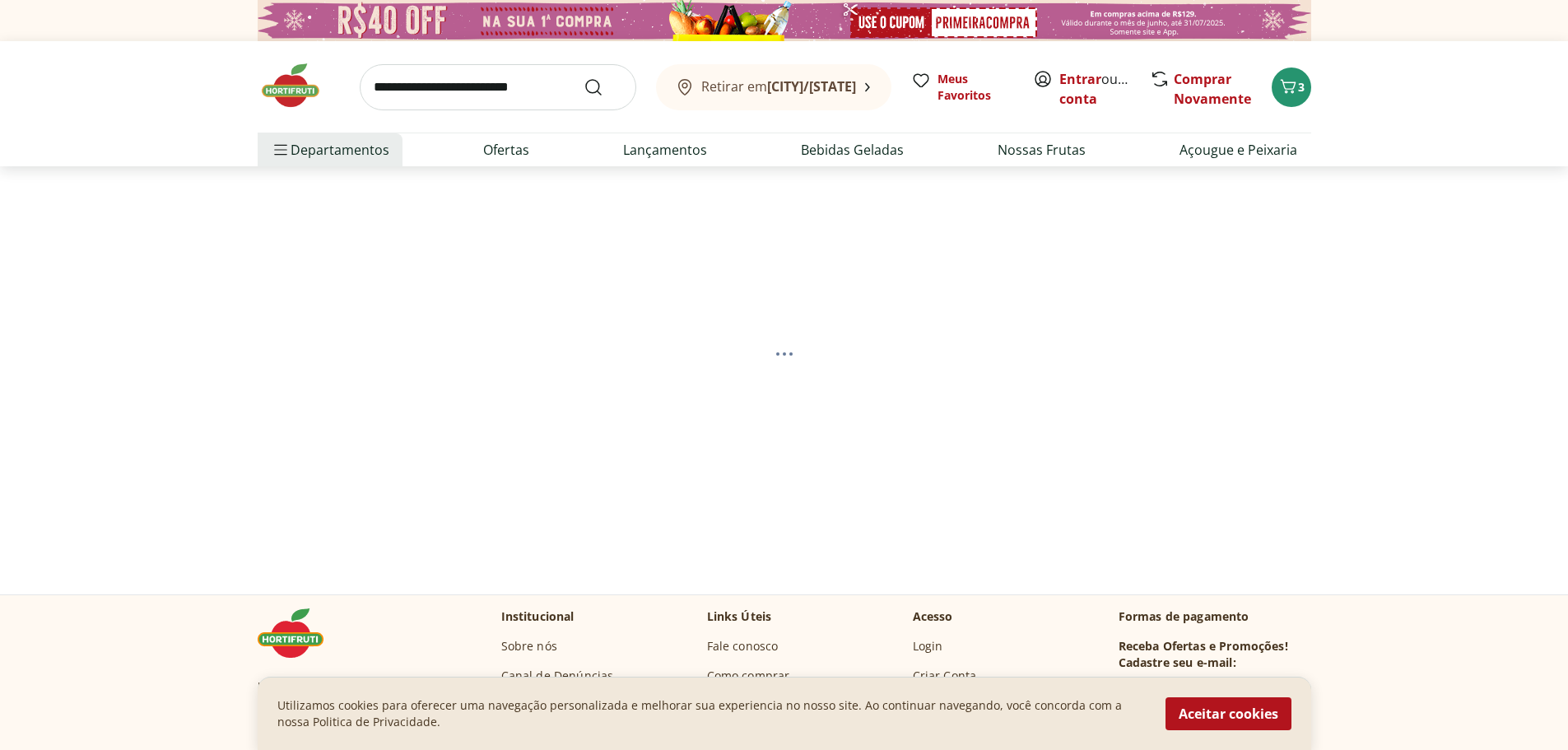 select on "**********" 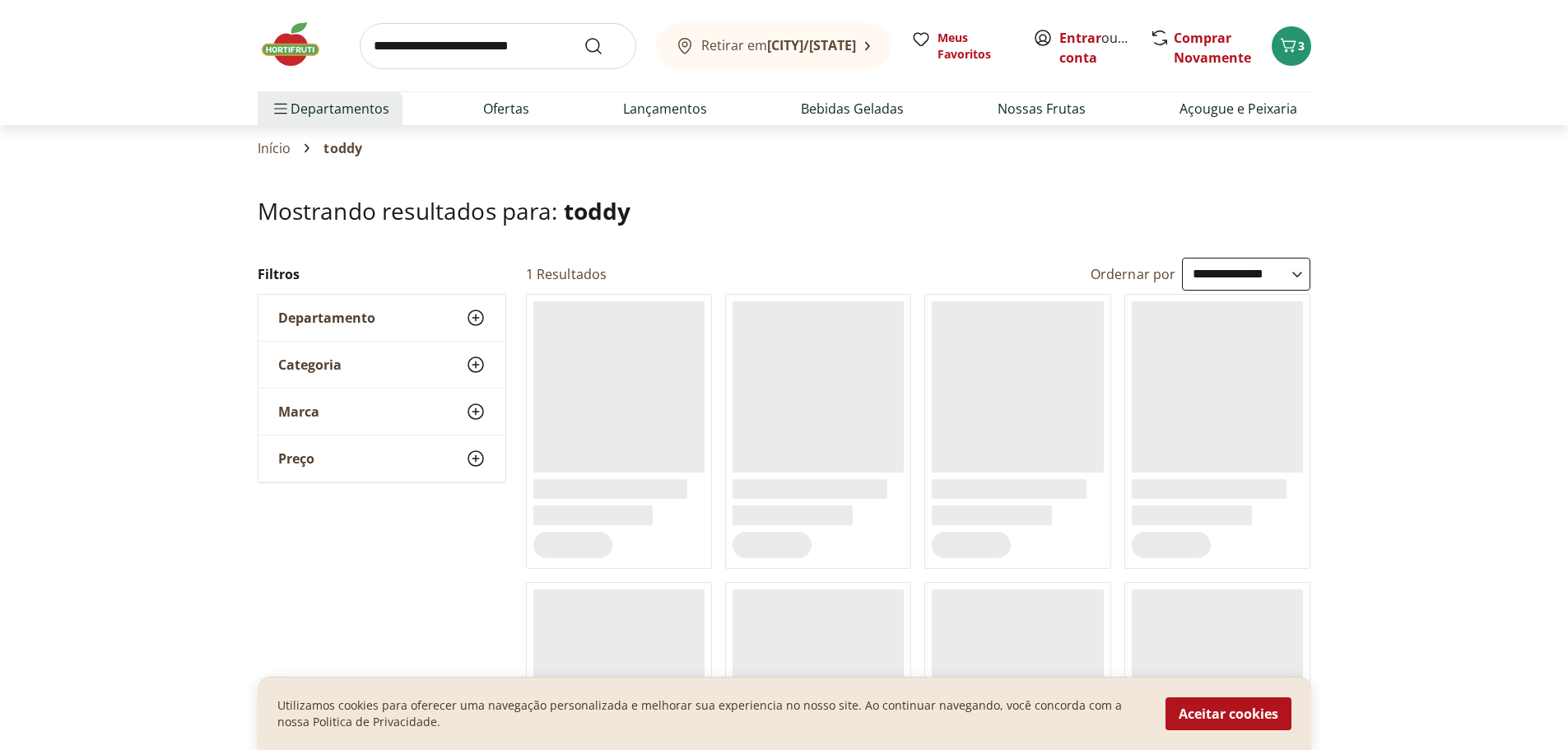 scroll, scrollTop: 82, scrollLeft: 0, axis: vertical 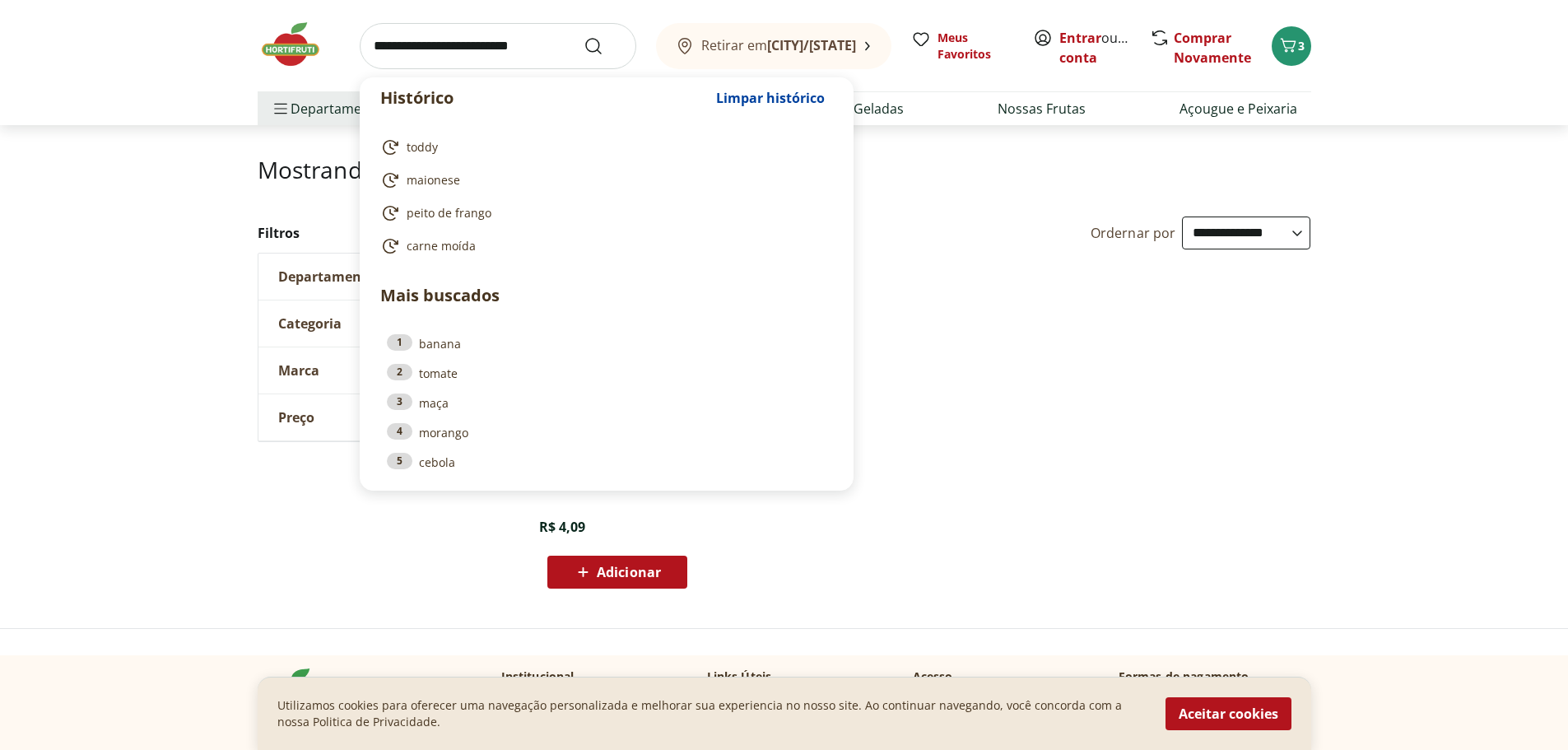 click at bounding box center (498, 46) 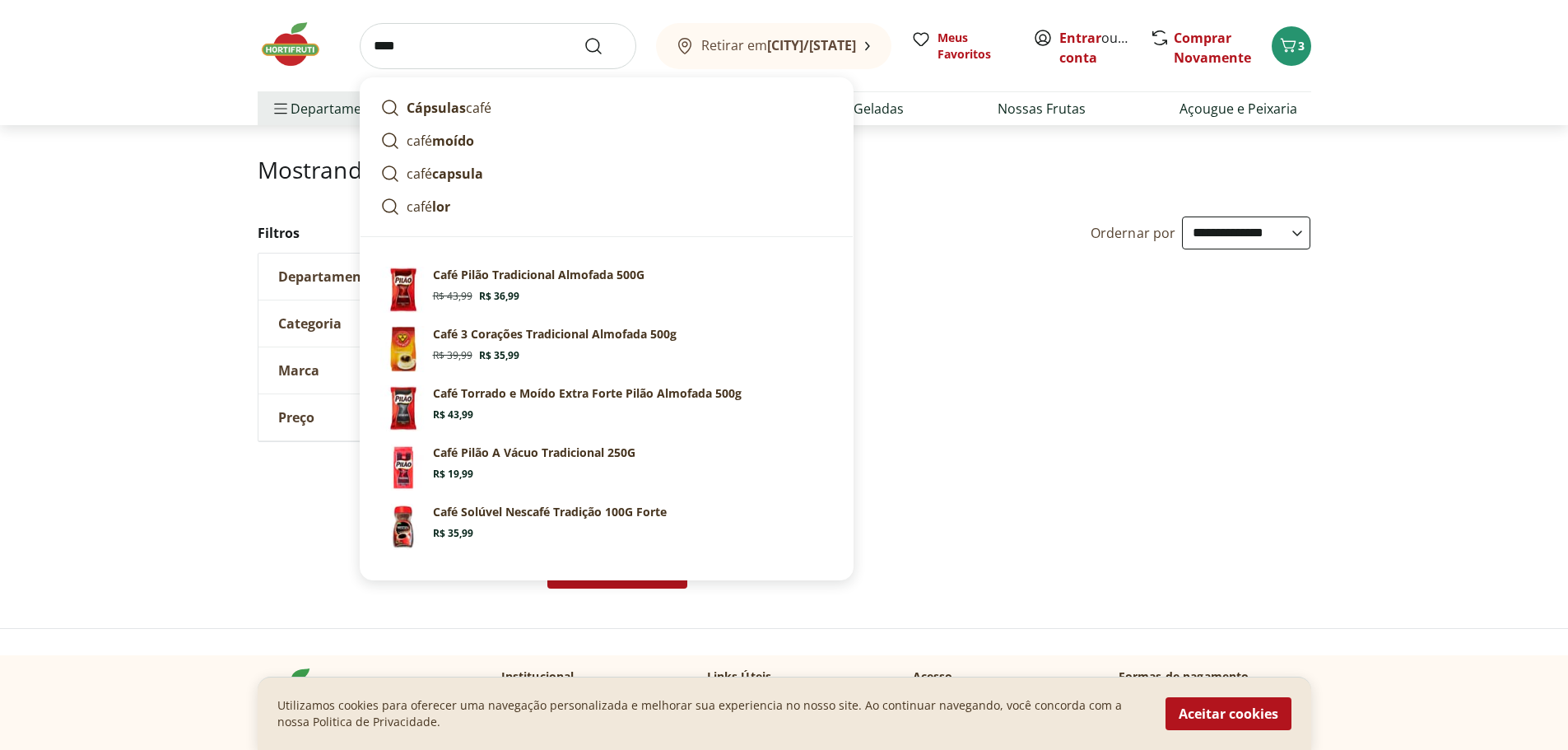 type on "****" 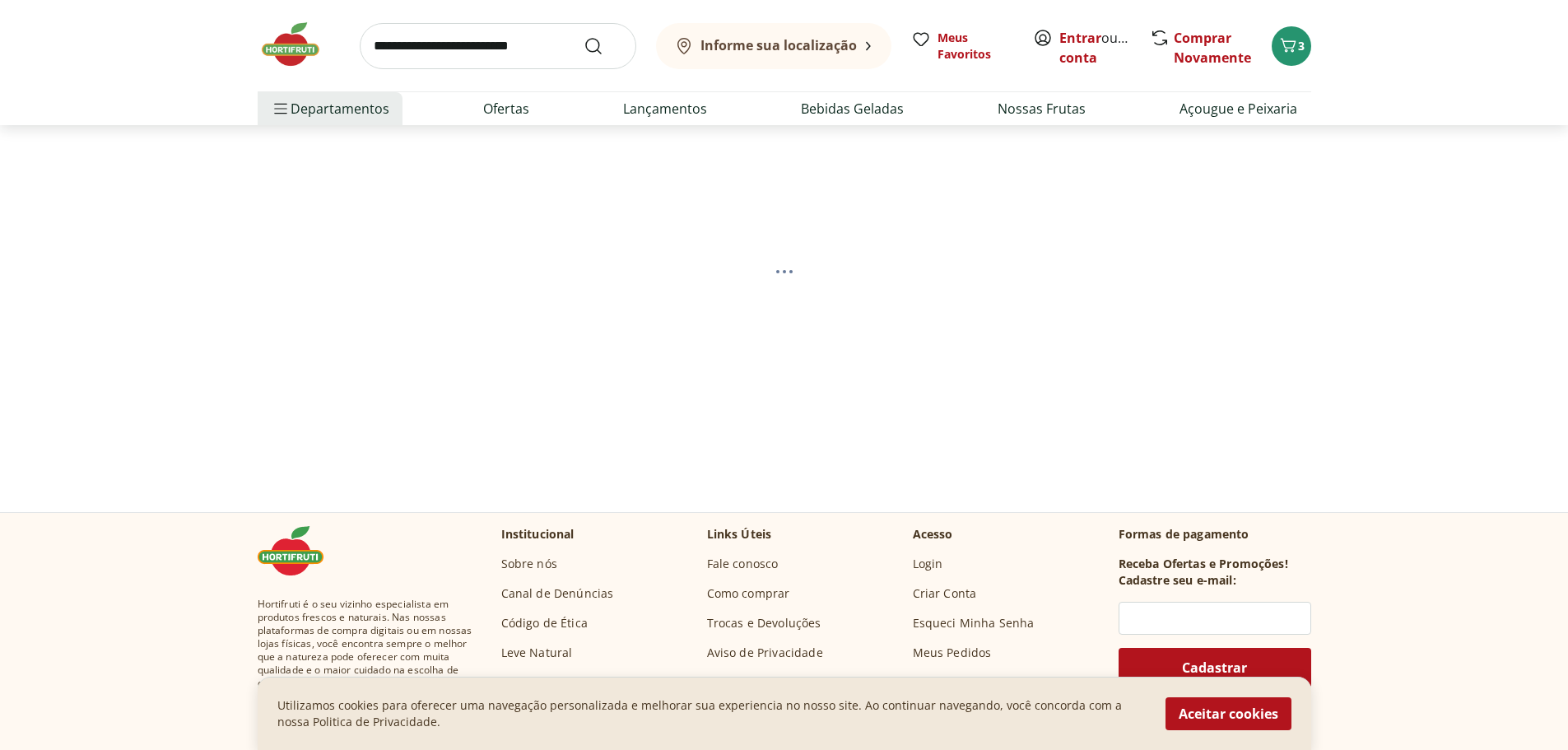 scroll, scrollTop: 0, scrollLeft: 0, axis: both 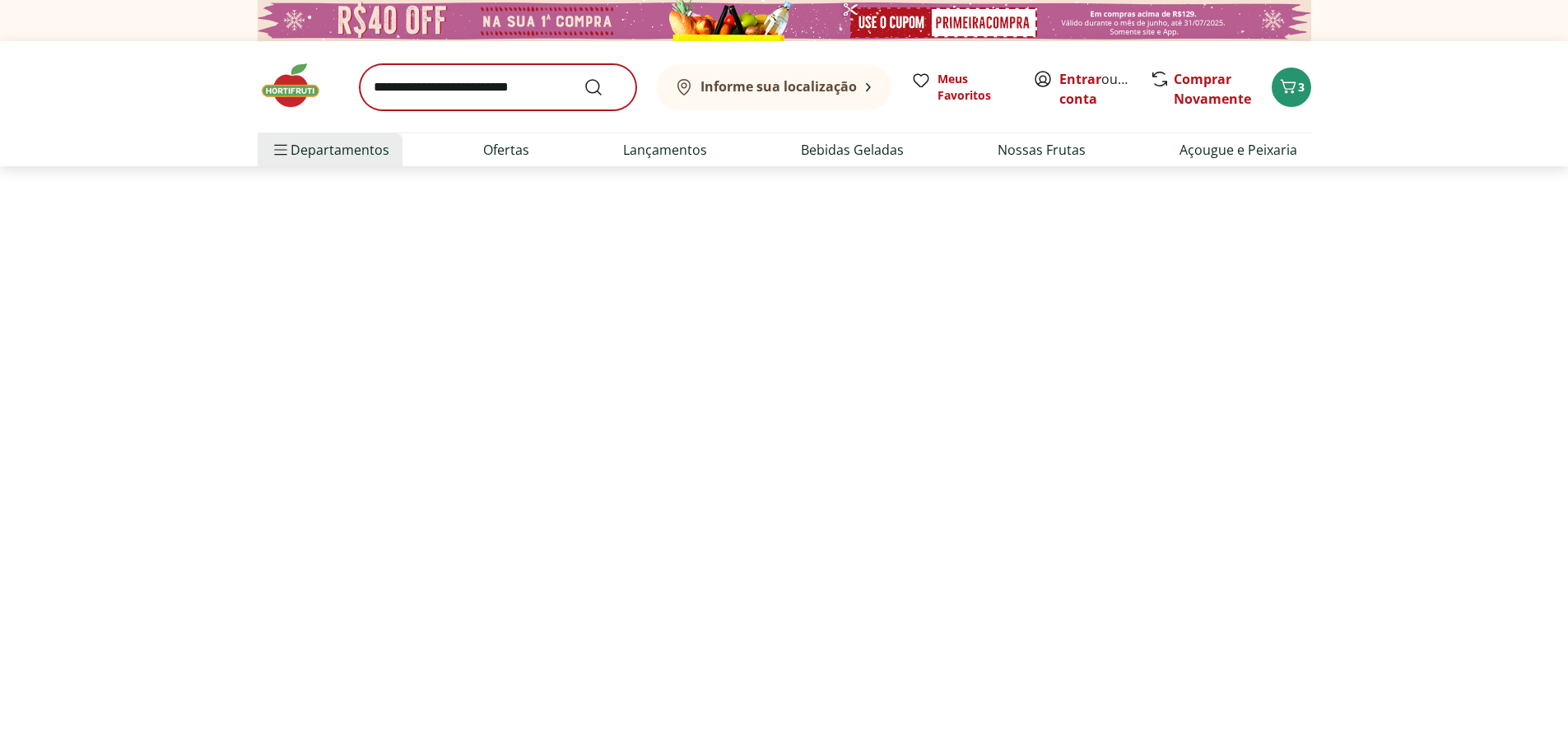 select on "**********" 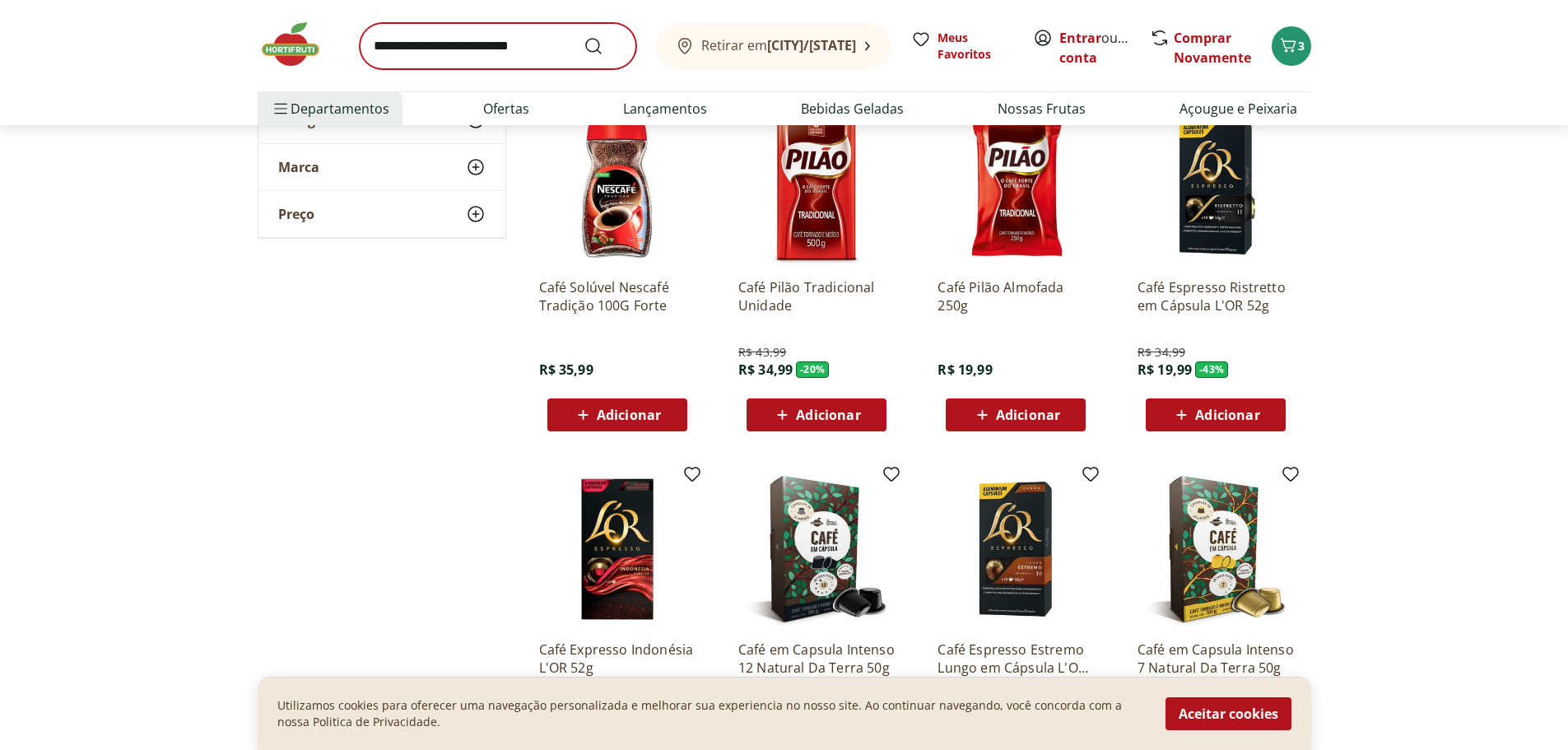 scroll, scrollTop: 576, scrollLeft: 0, axis: vertical 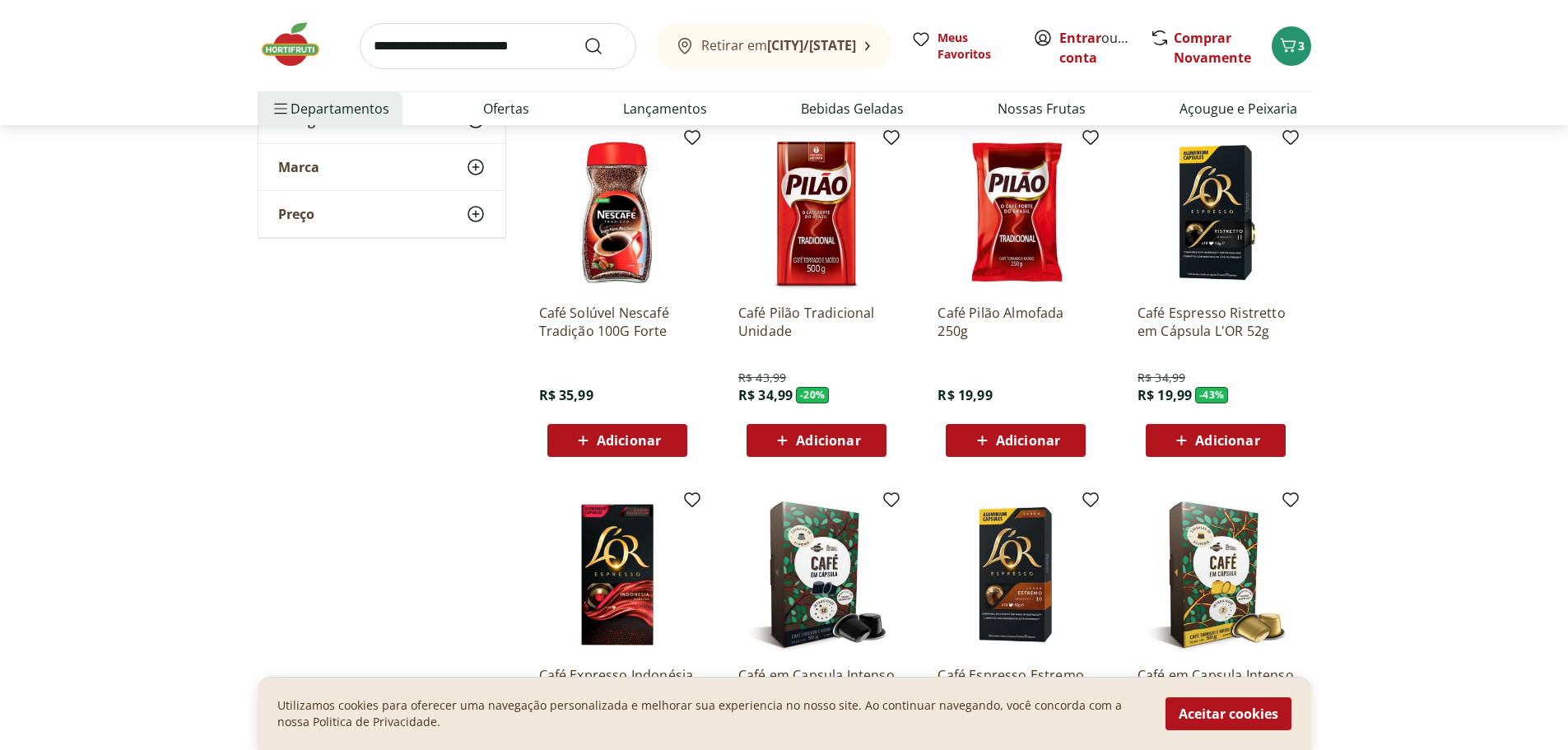 click at bounding box center (498, 46) 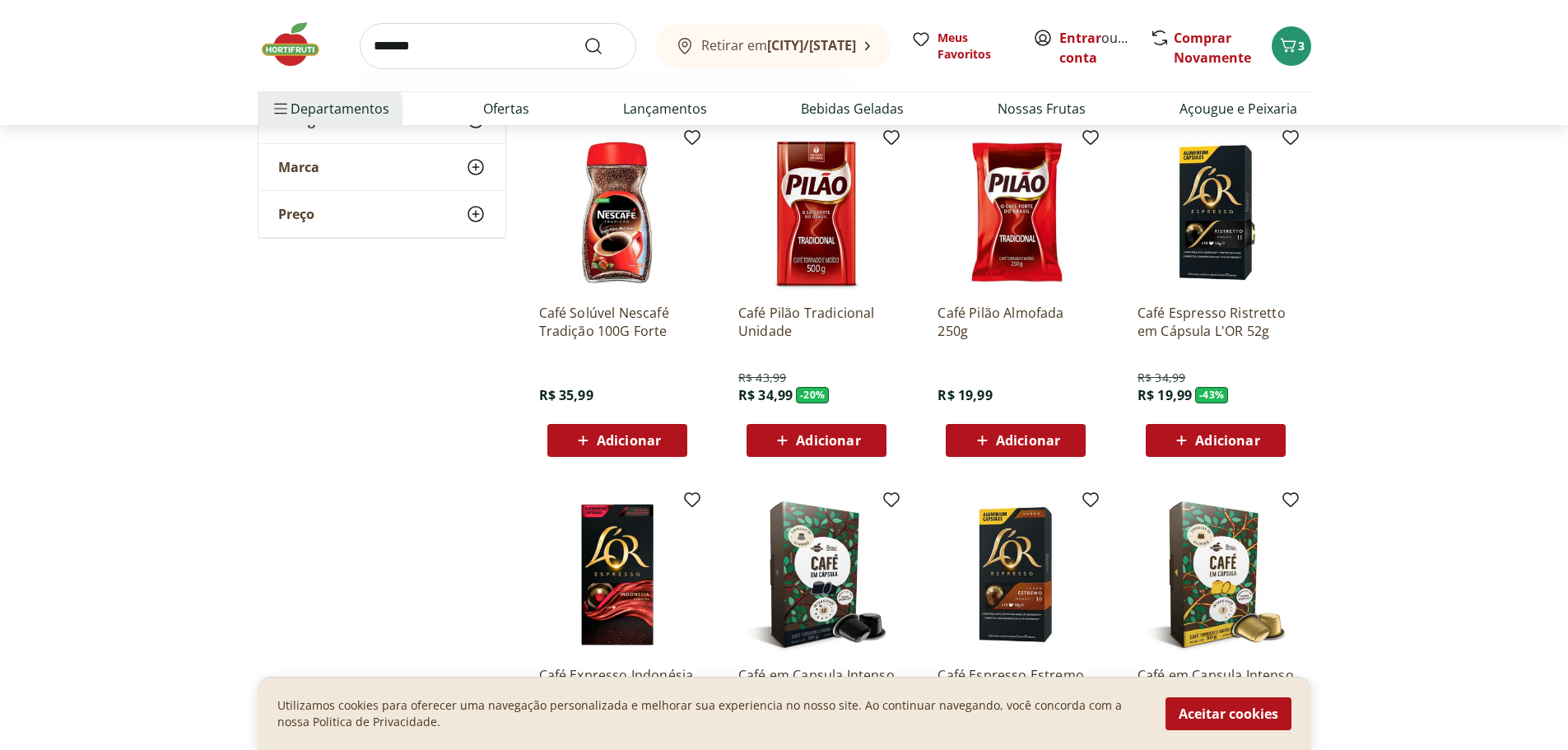 type on "*******" 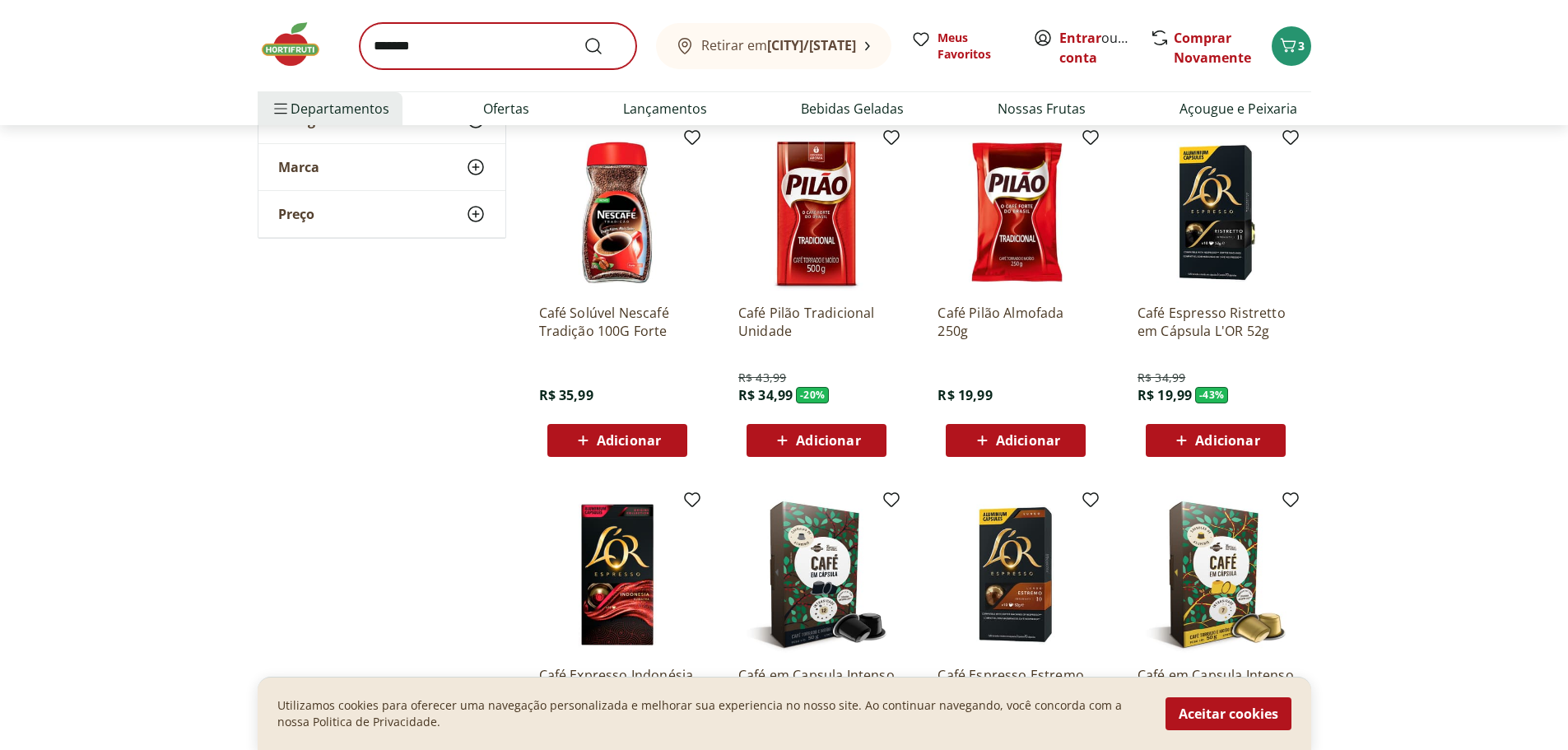 scroll, scrollTop: 0, scrollLeft: 0, axis: both 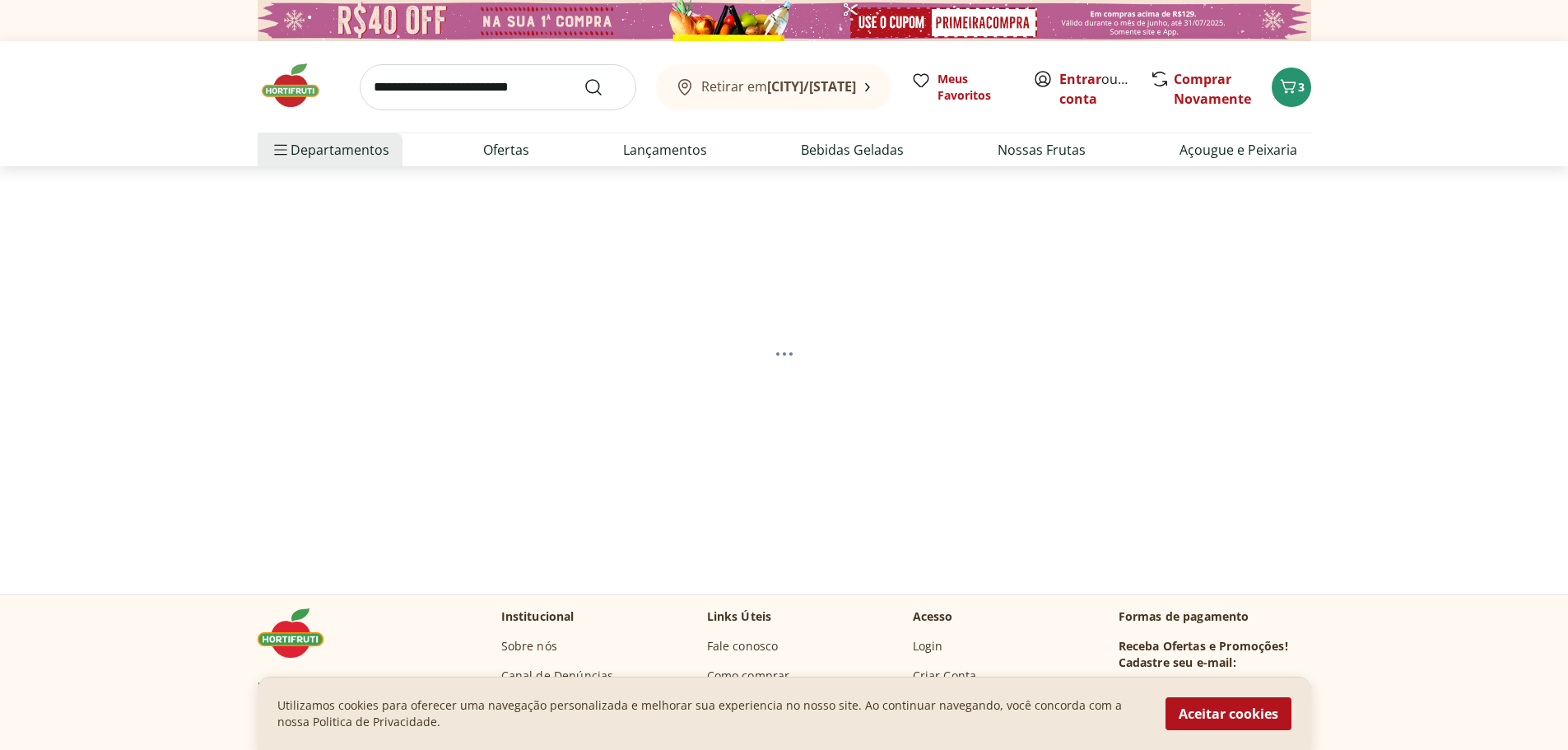 select on "**********" 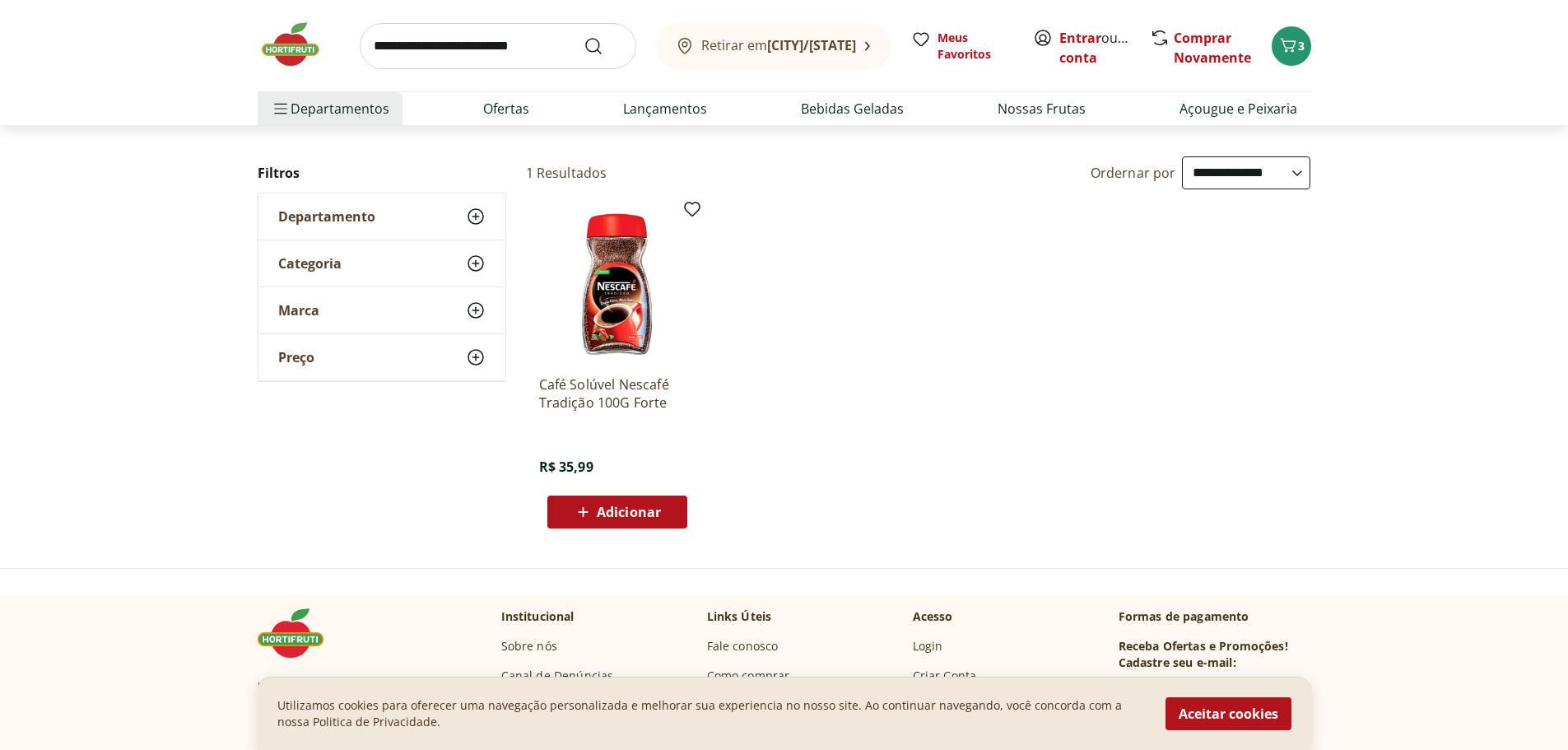 scroll, scrollTop: 165, scrollLeft: 0, axis: vertical 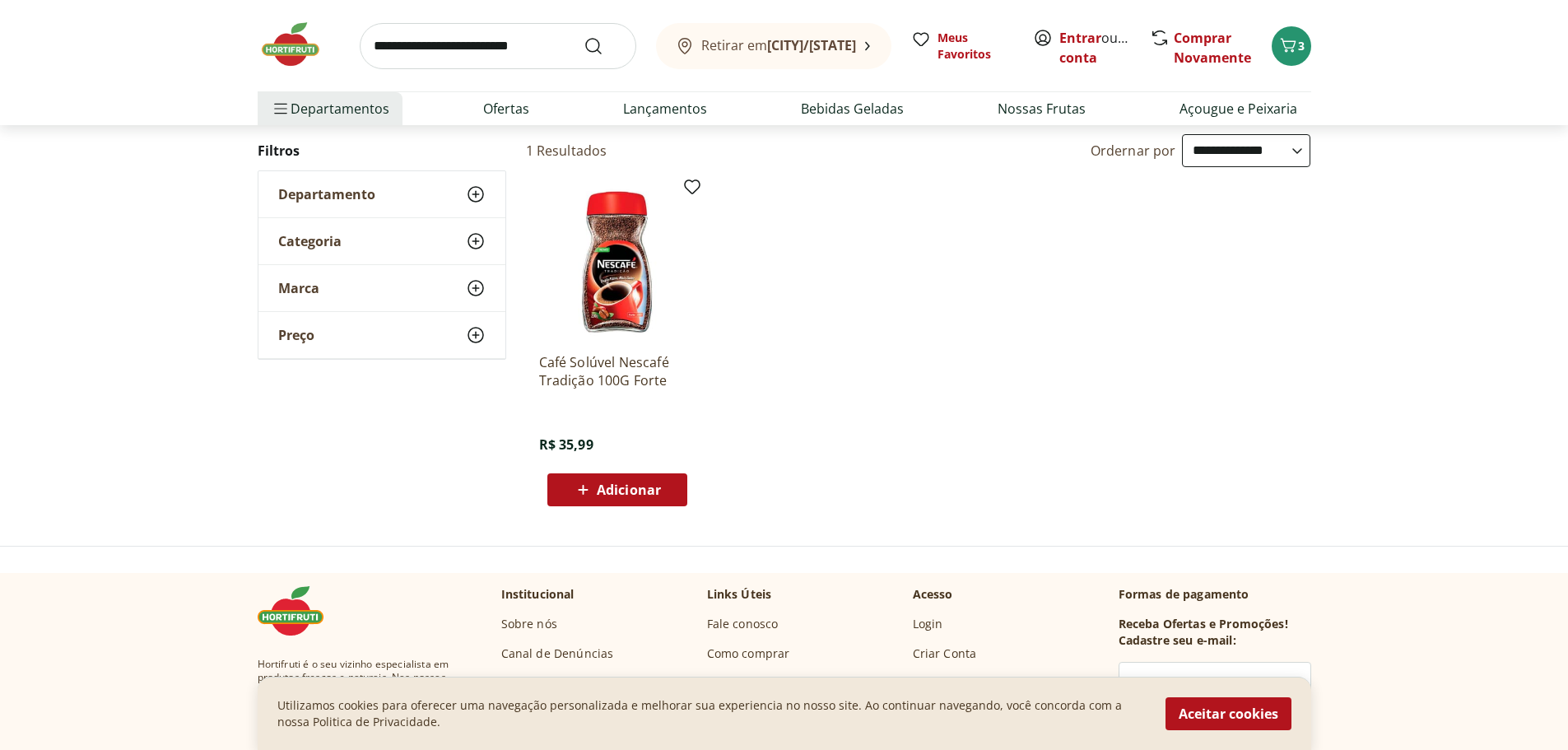 click at bounding box center (498, 46) 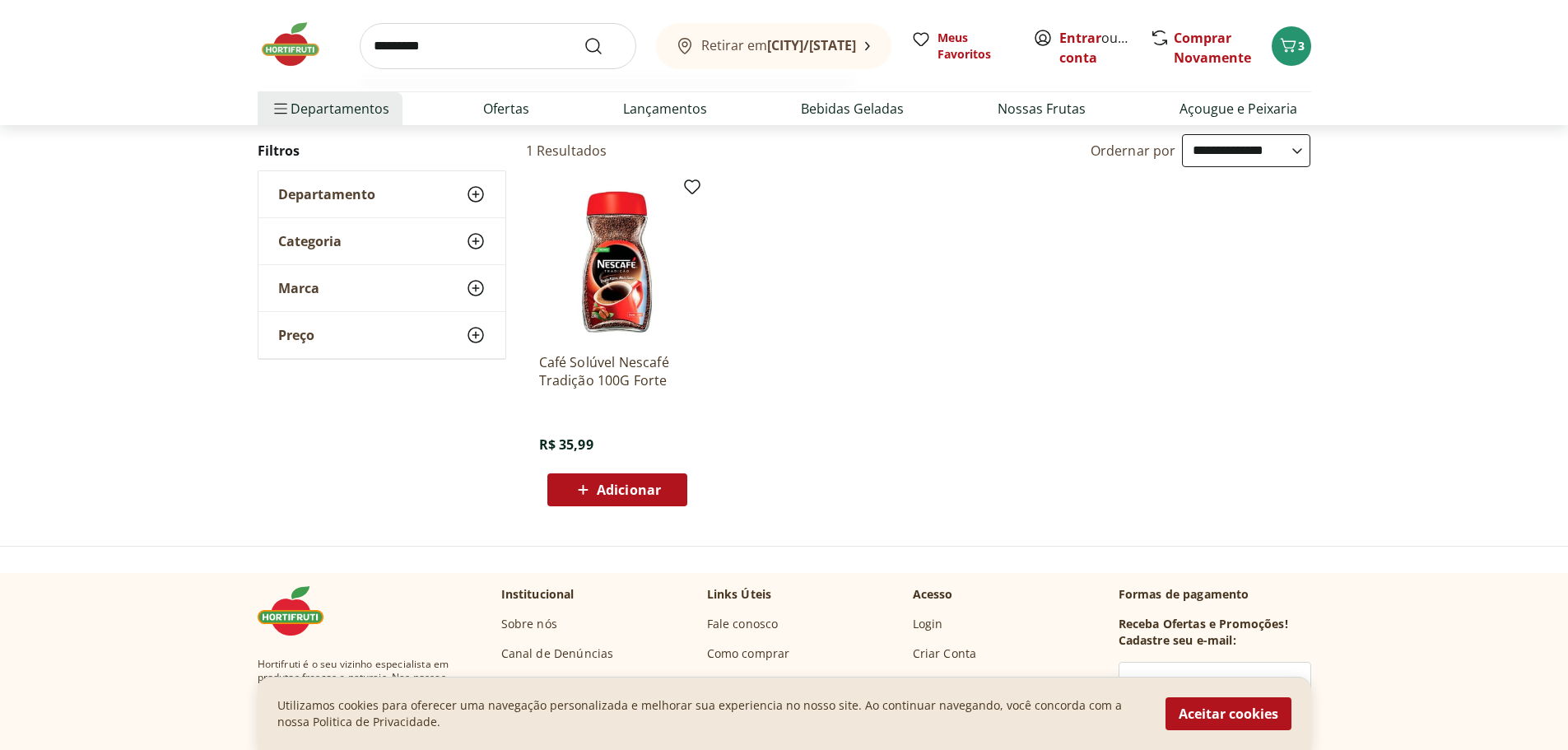 type on "*********" 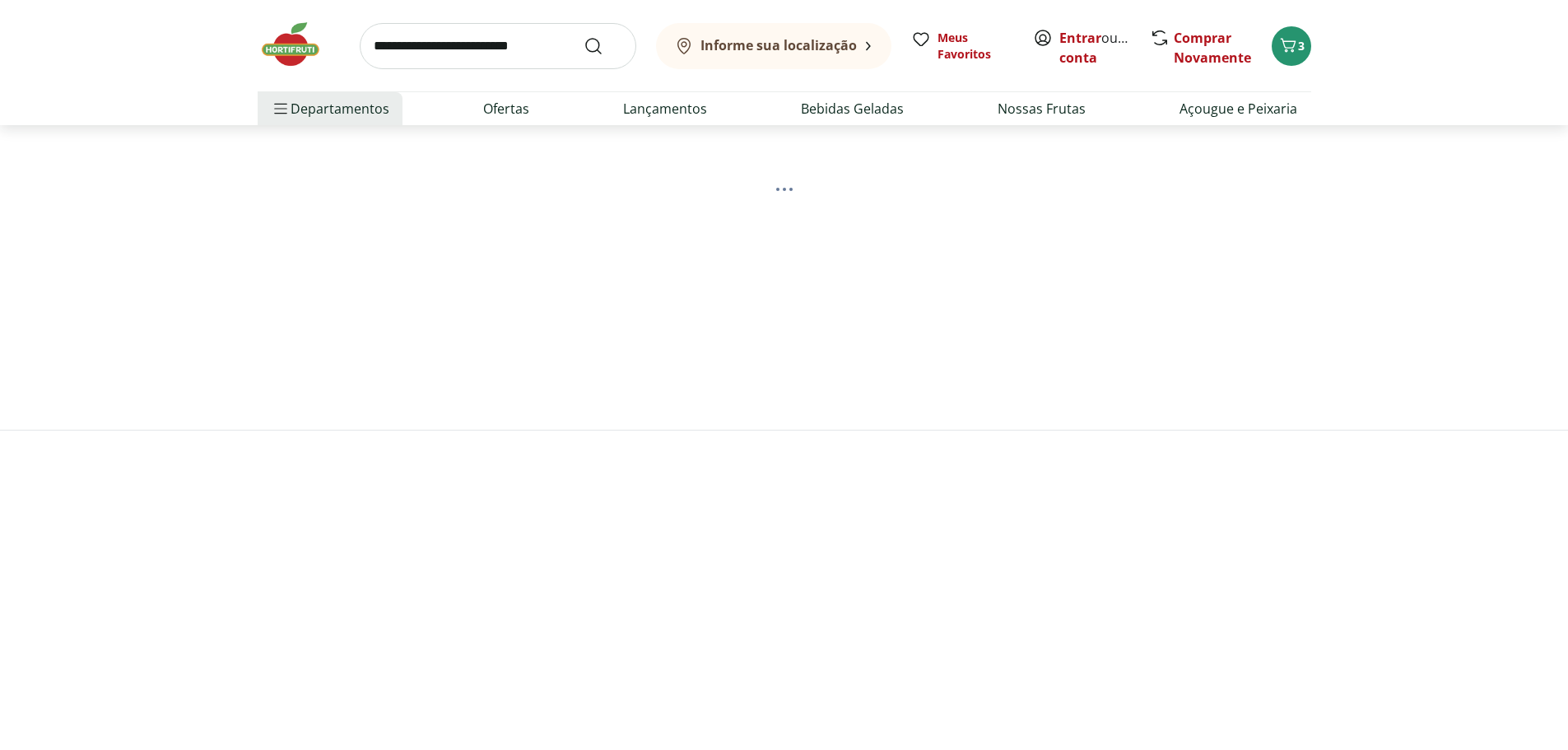 scroll, scrollTop: 0, scrollLeft: 0, axis: both 